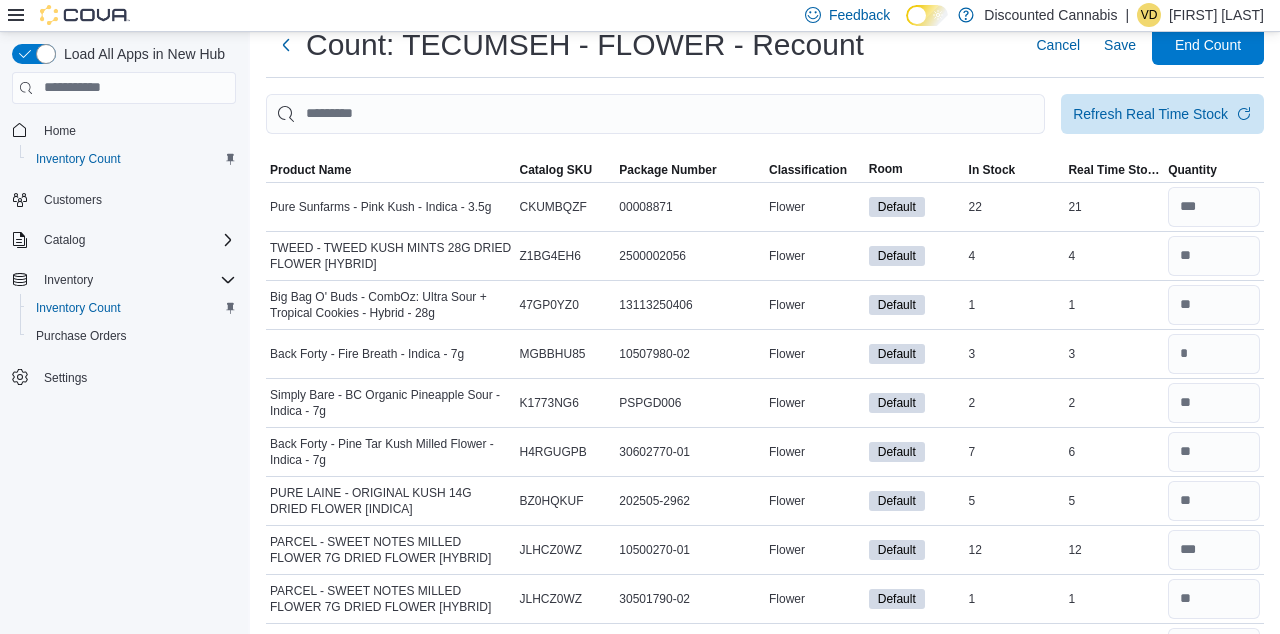 scroll, scrollTop: 0, scrollLeft: 0, axis: both 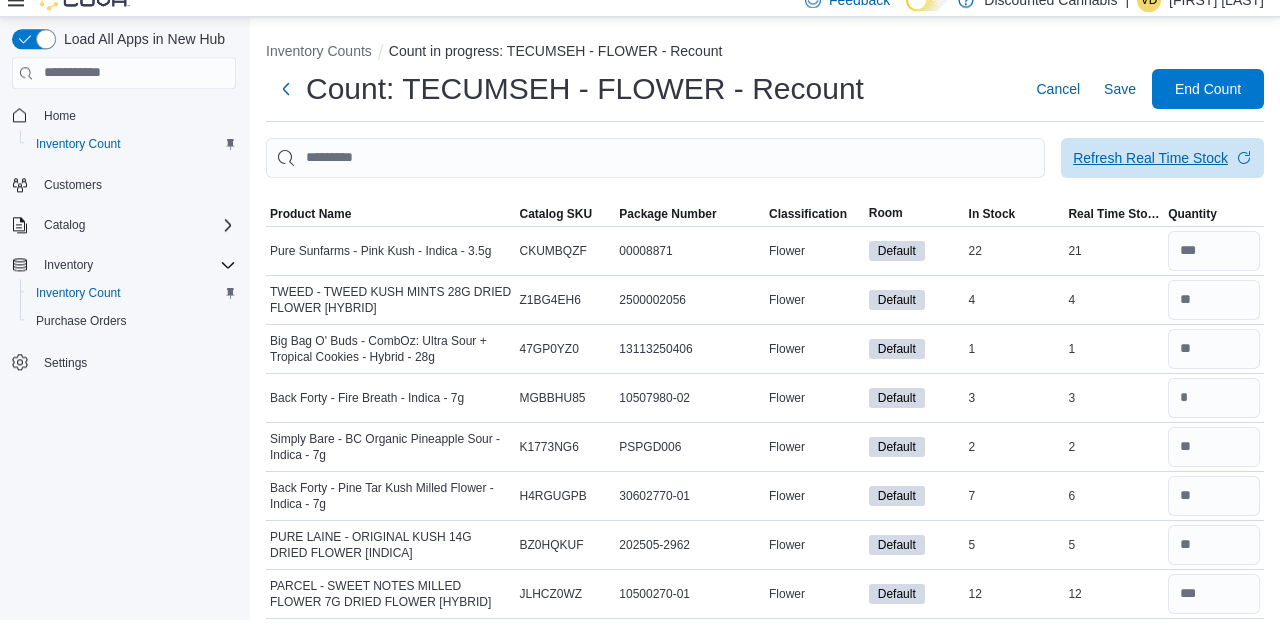 click on "Refresh Real Time Stock" at bounding box center [1150, 173] 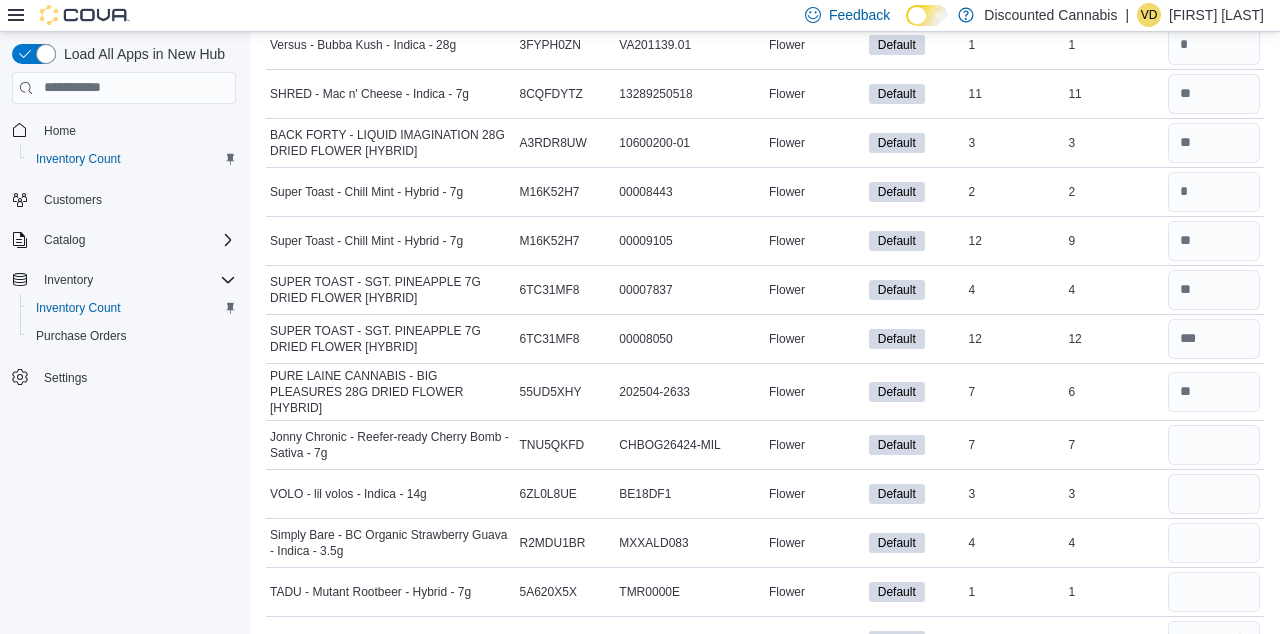scroll, scrollTop: 750, scrollLeft: 0, axis: vertical 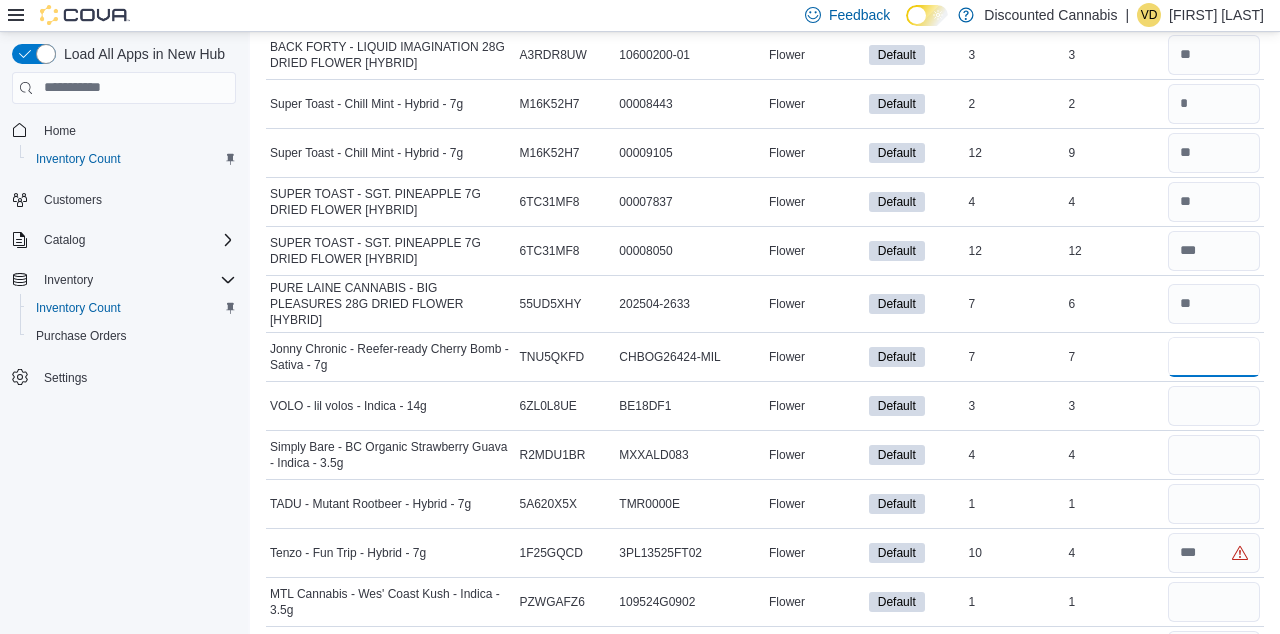 click at bounding box center [1214, 357] 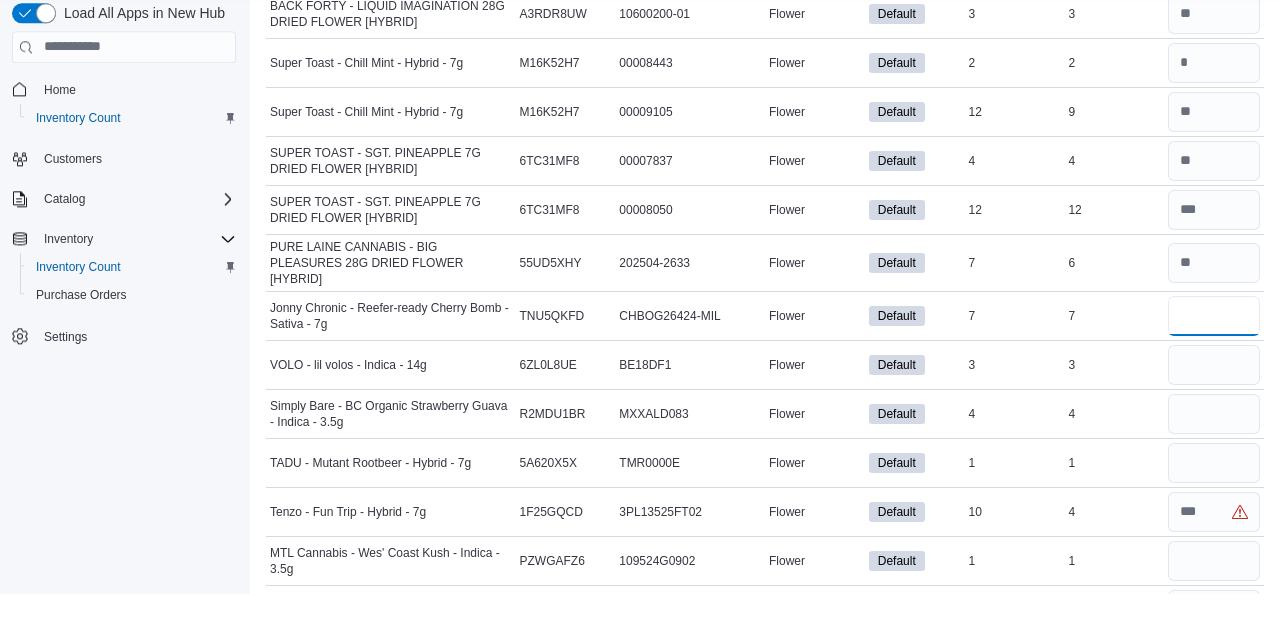 scroll, scrollTop: 750, scrollLeft: 0, axis: vertical 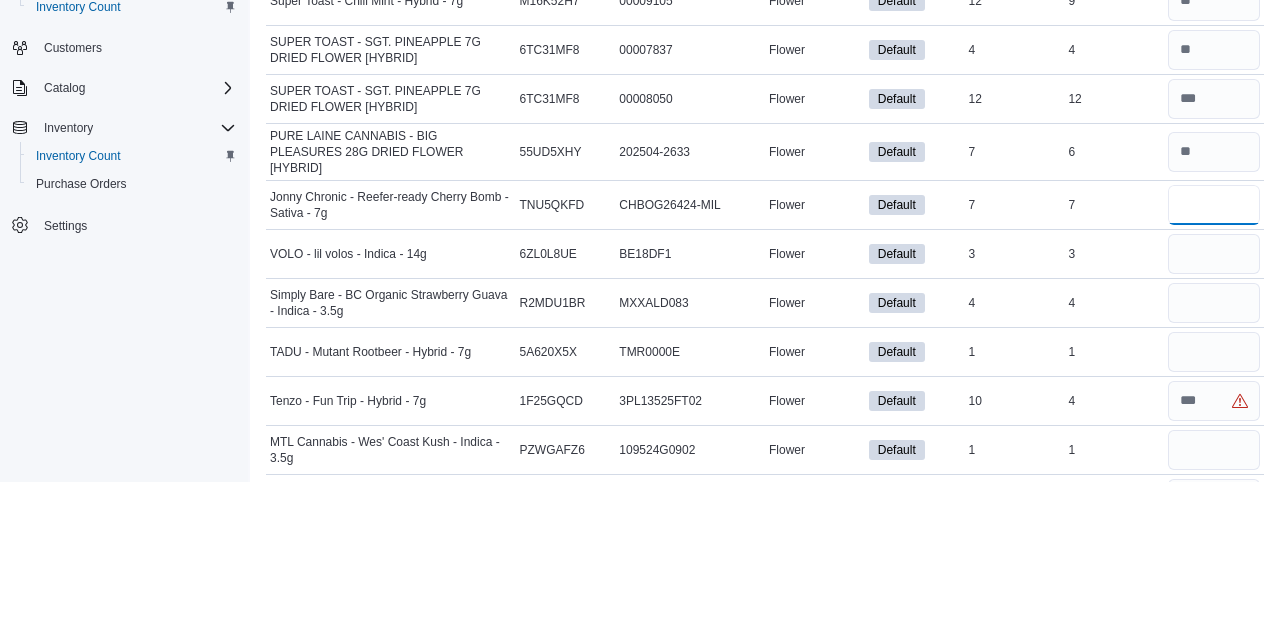 type on "*" 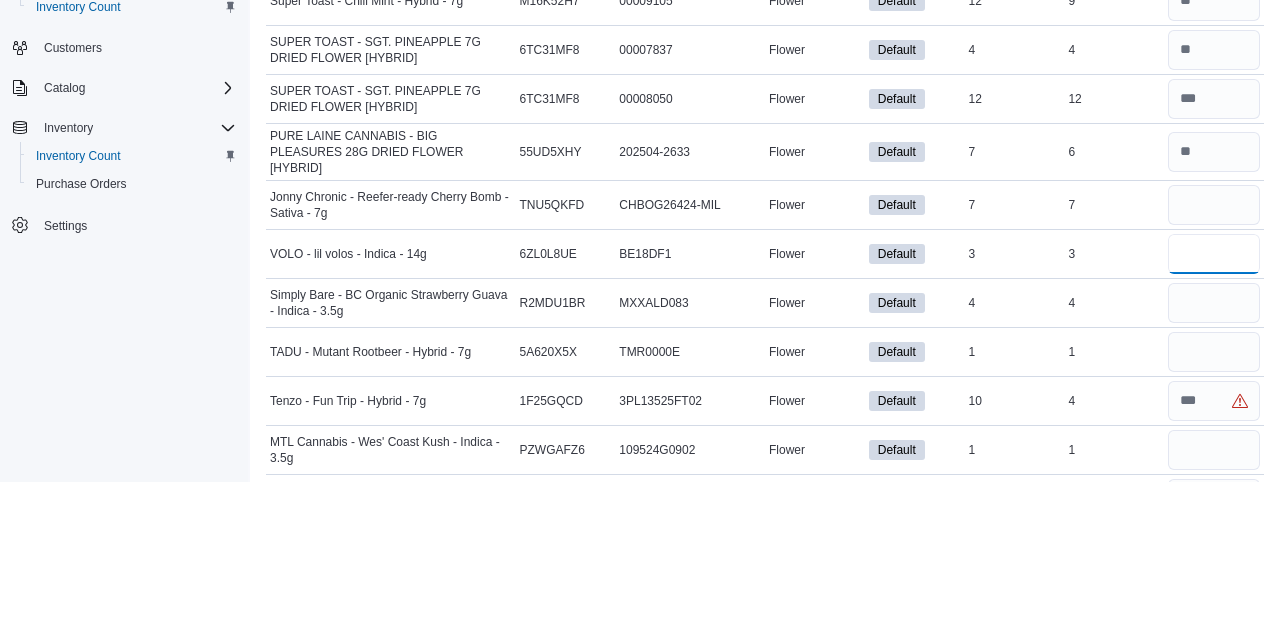 click at bounding box center (1214, 406) 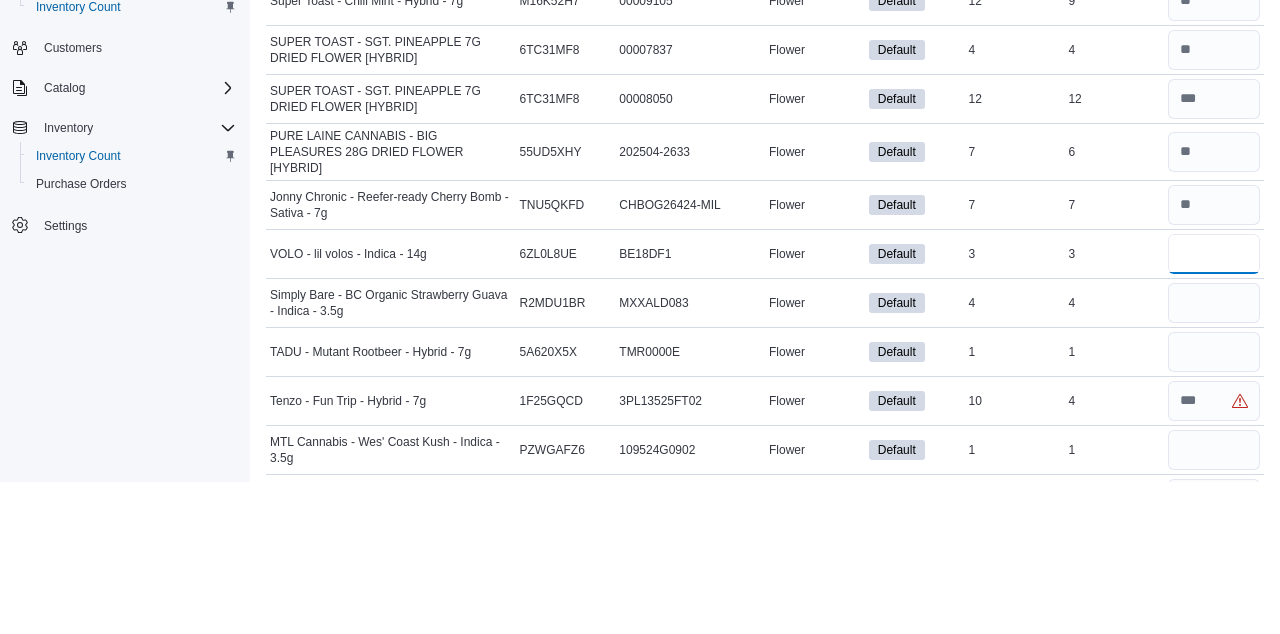type on "*" 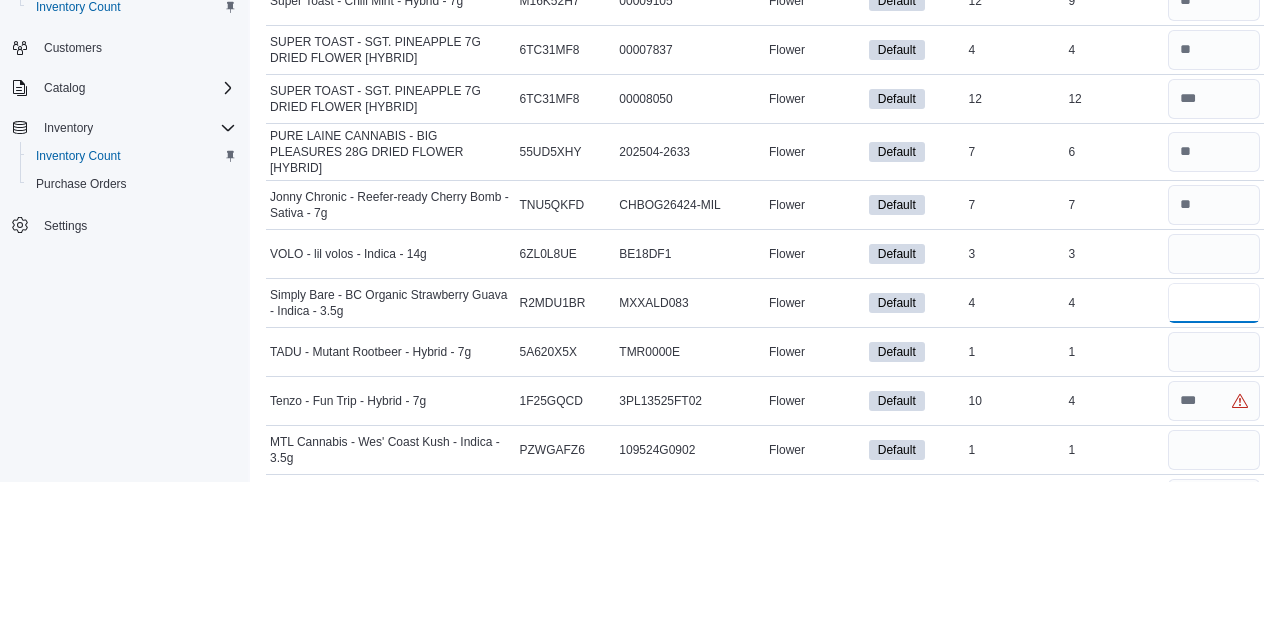 click at bounding box center (1214, 455) 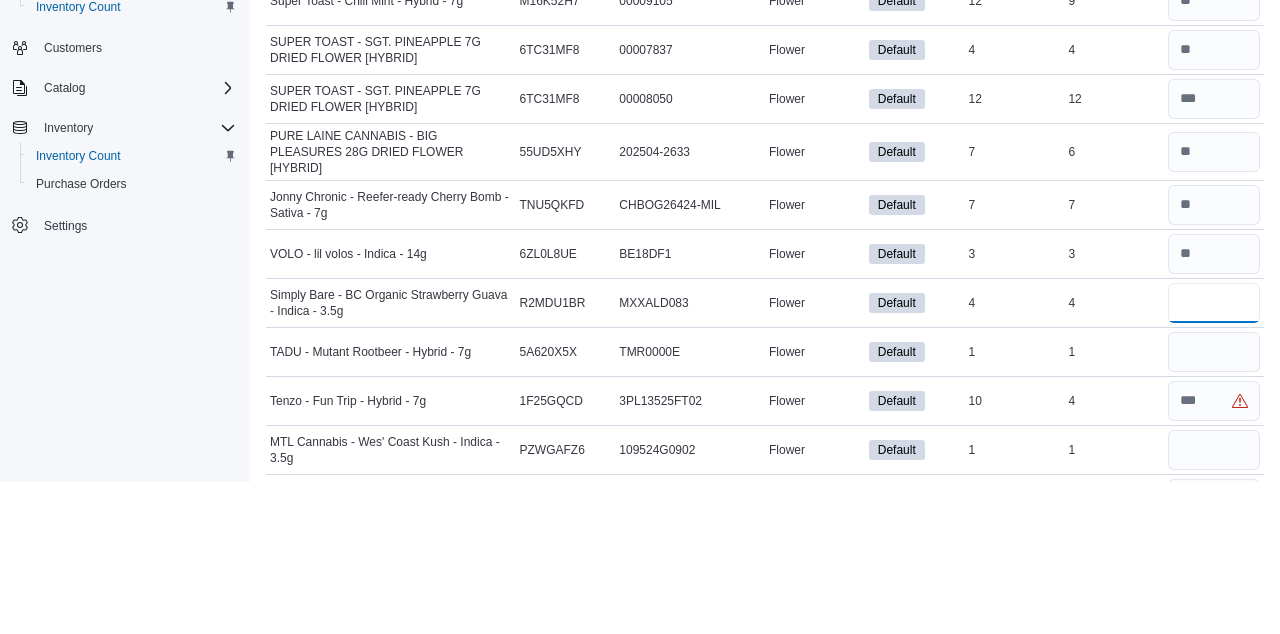 type on "*" 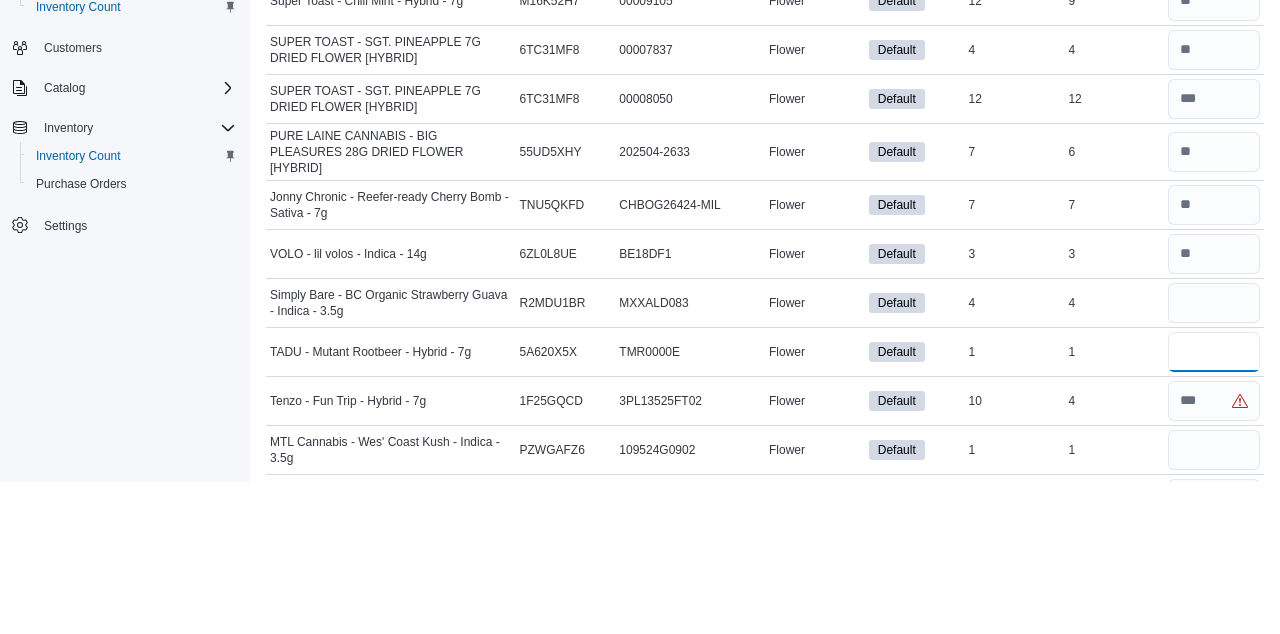 click at bounding box center (1214, 504) 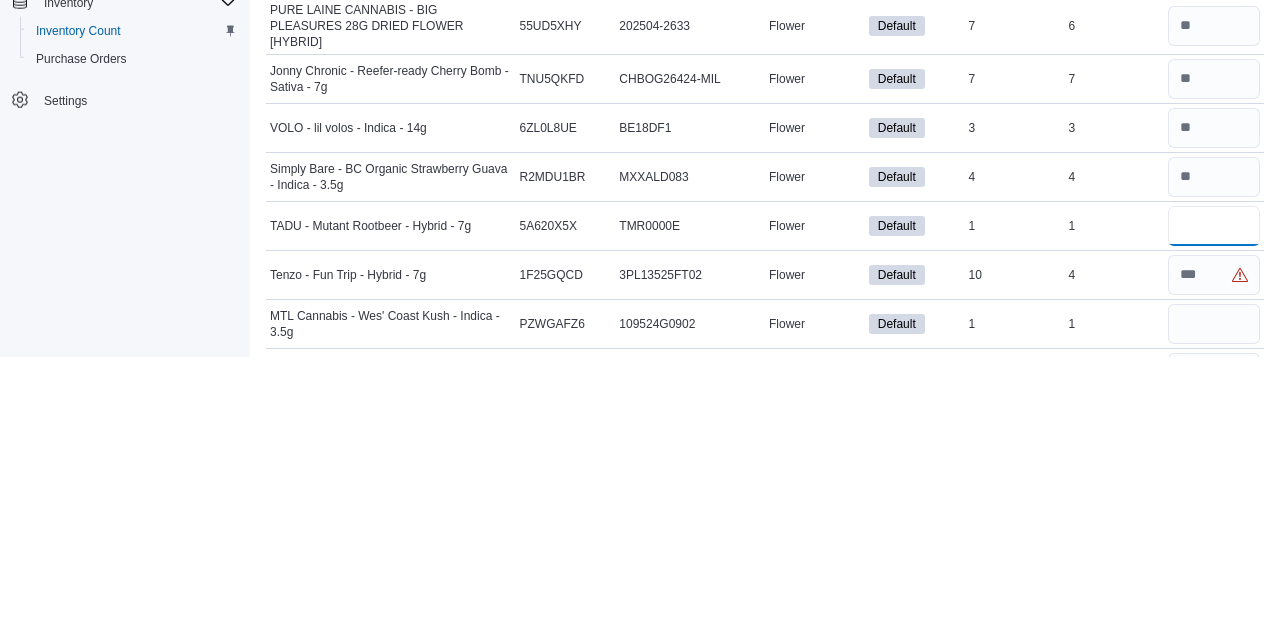 scroll, scrollTop: 750, scrollLeft: 0, axis: vertical 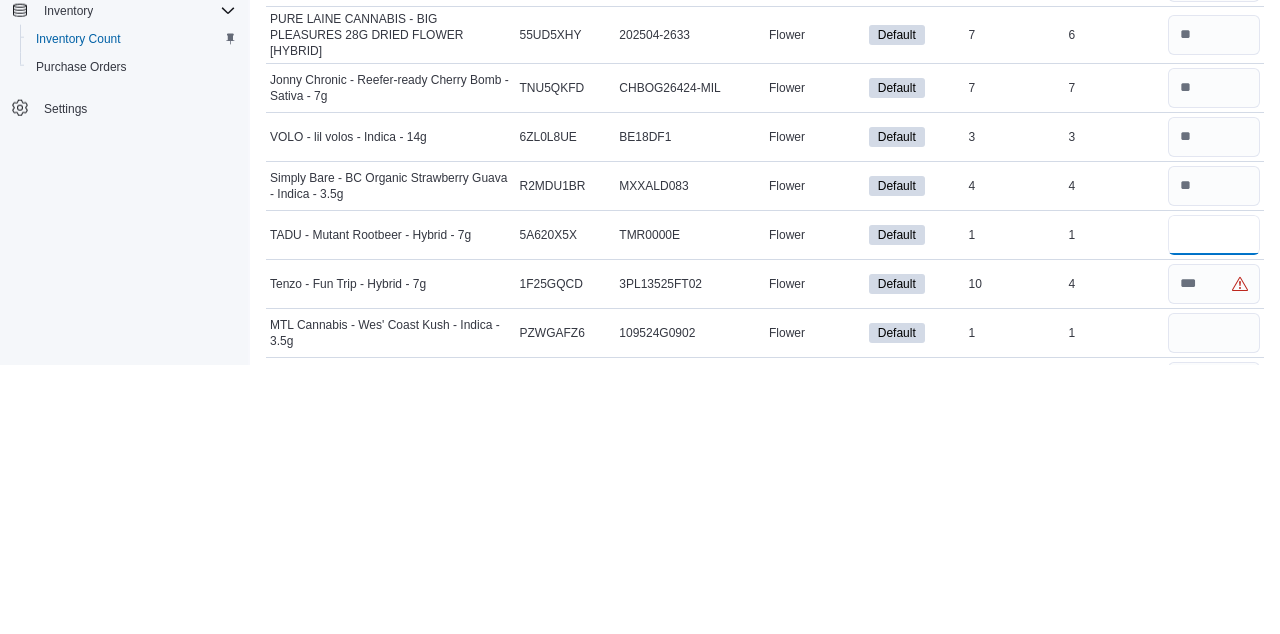 type on "*" 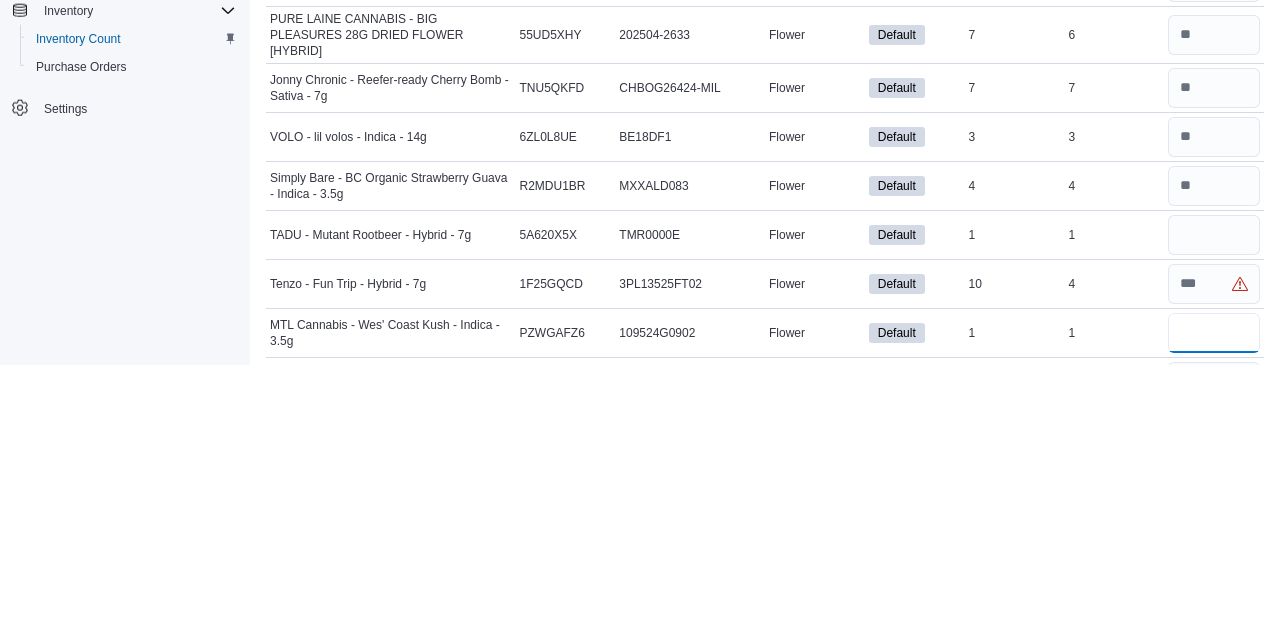click at bounding box center [1214, 602] 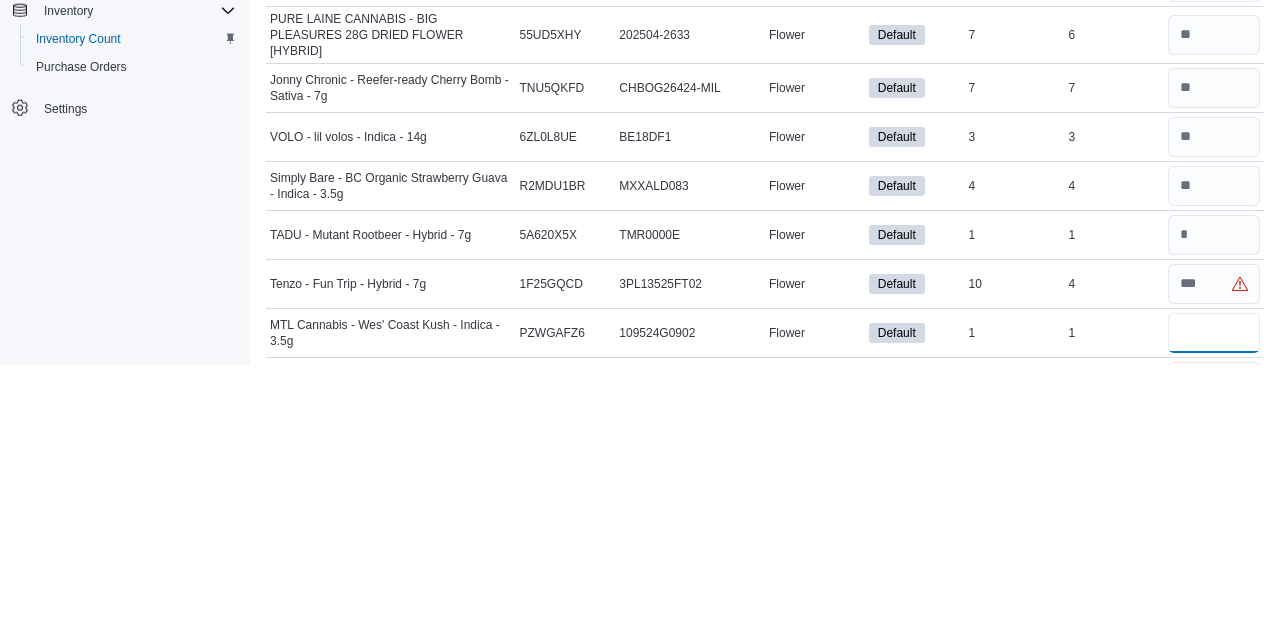 type on "*" 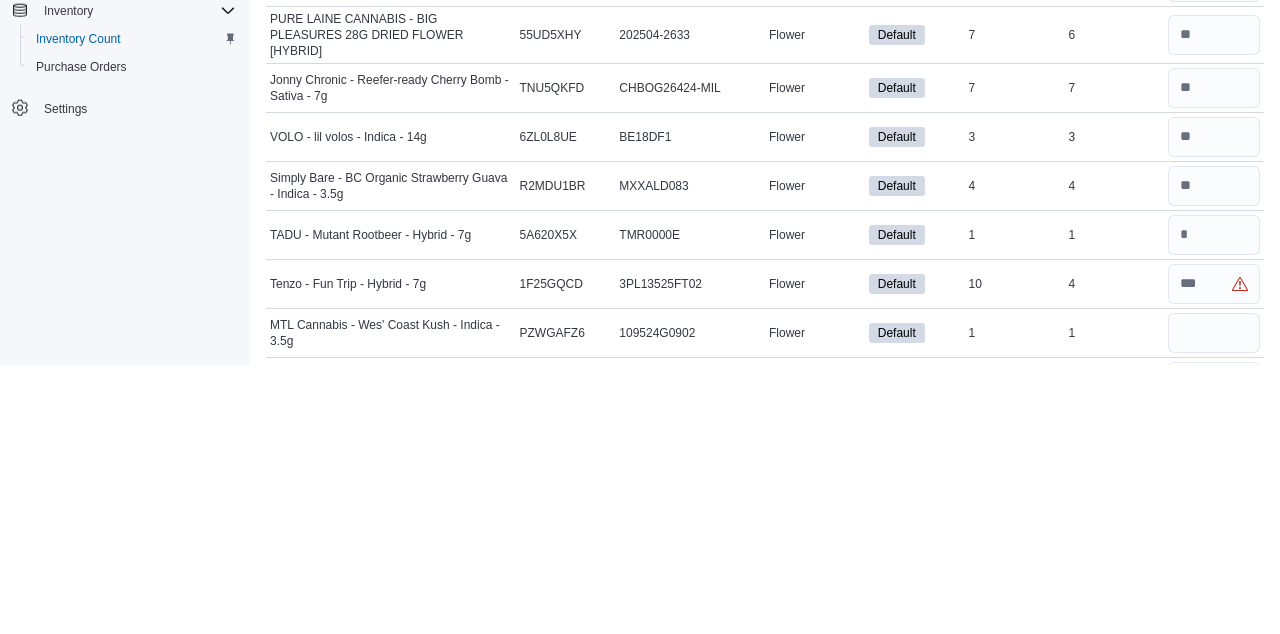 click at bounding box center [1214, 651] 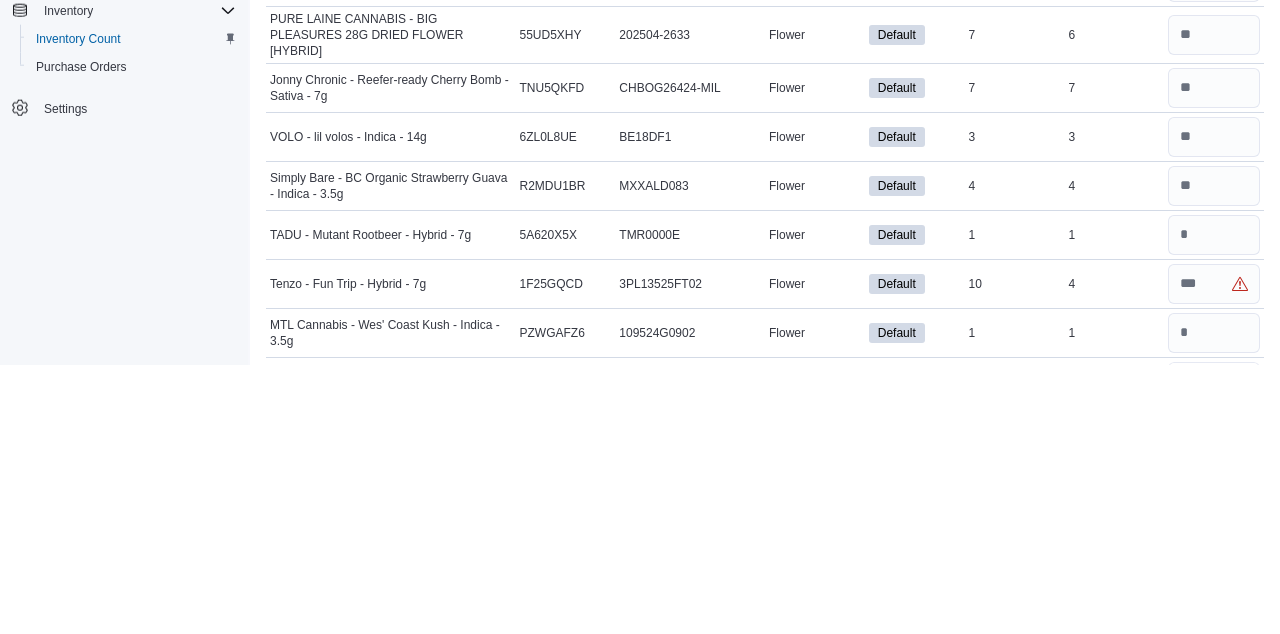 scroll, scrollTop: 750, scrollLeft: 0, axis: vertical 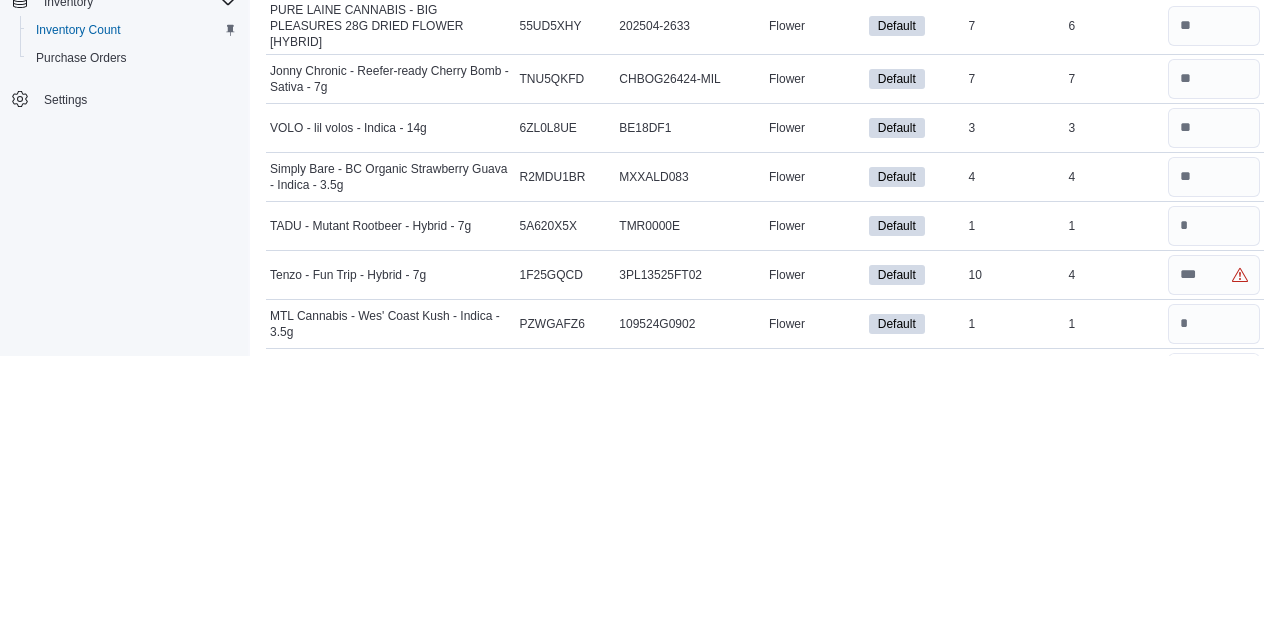 type on "*" 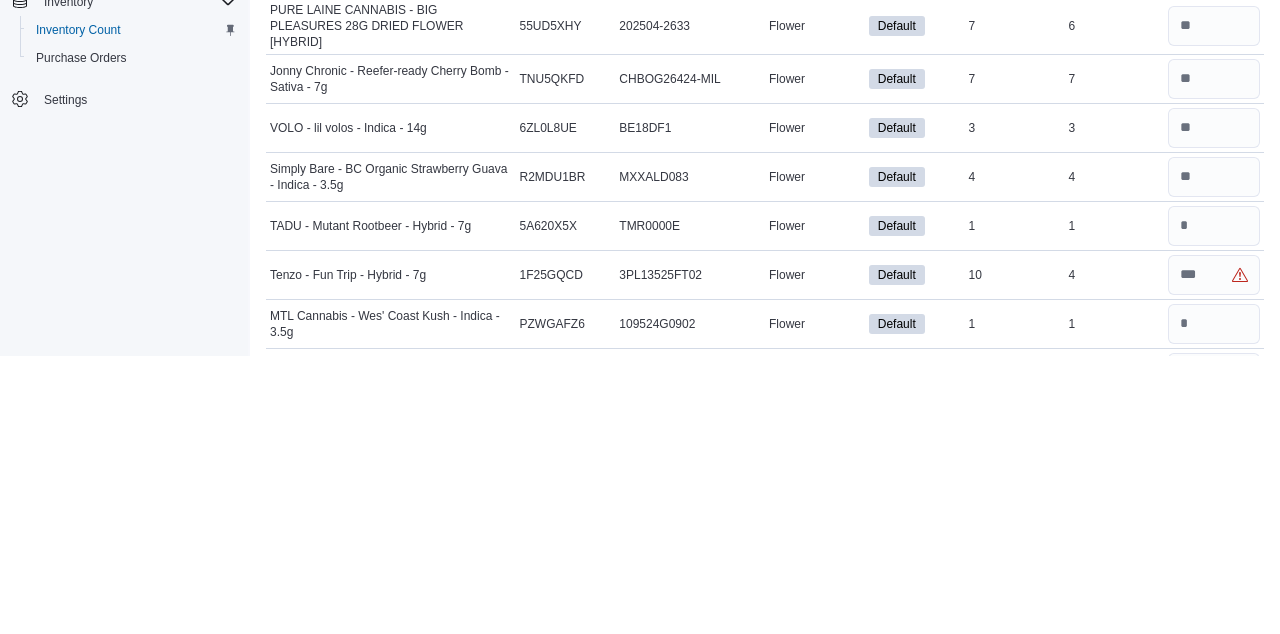 click at bounding box center [1214, 700] 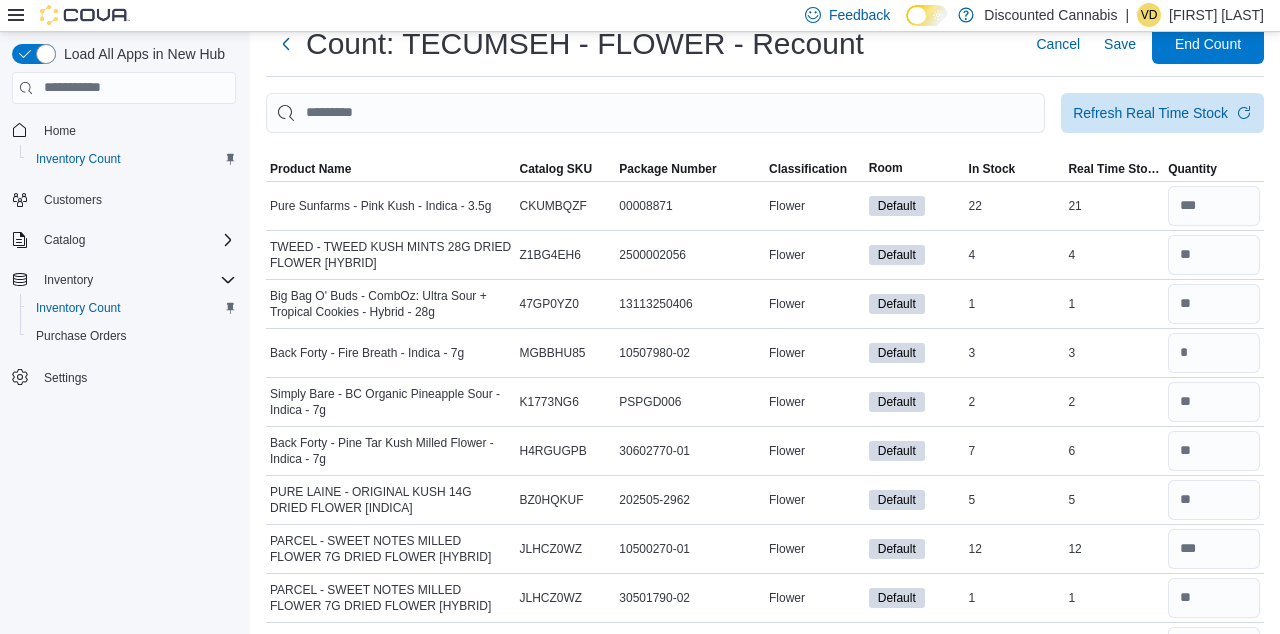 scroll, scrollTop: 0, scrollLeft: 0, axis: both 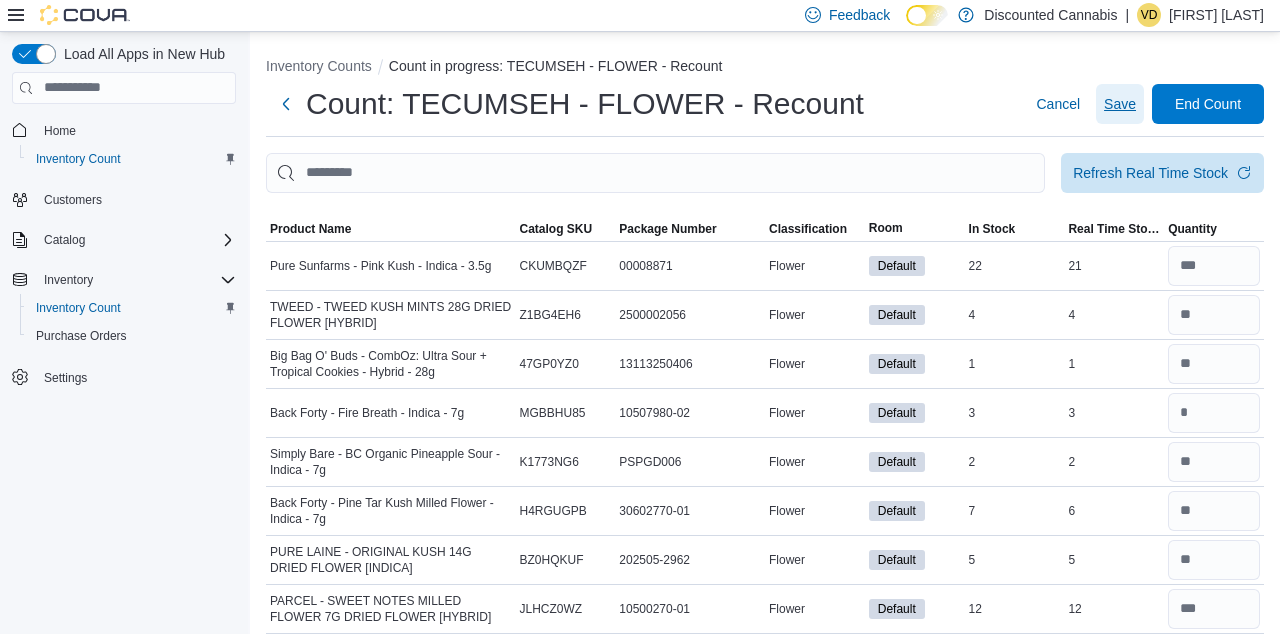 click on "Save" at bounding box center [1120, 104] 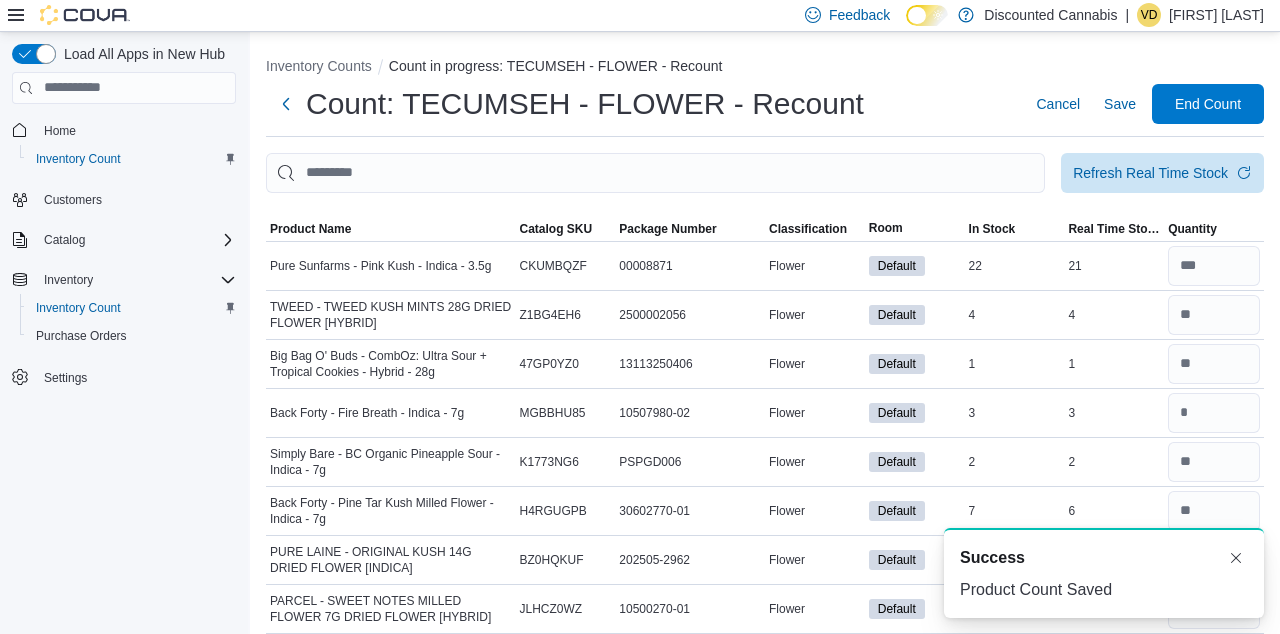 scroll, scrollTop: 0, scrollLeft: 0, axis: both 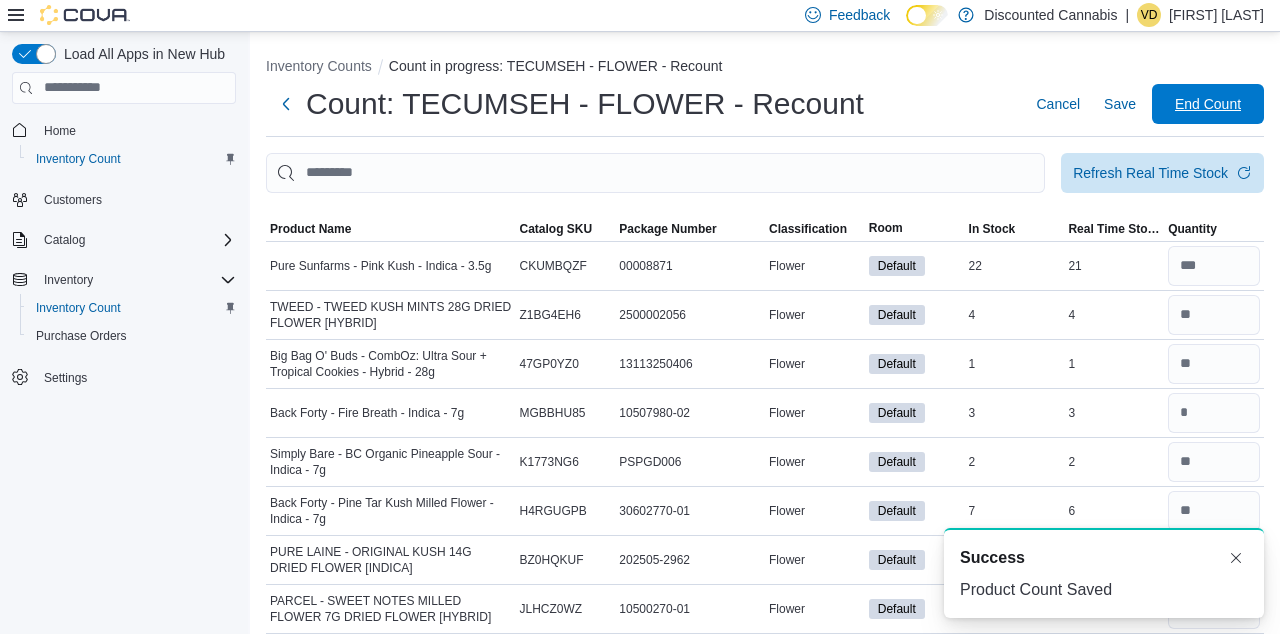 click on "End Count" at bounding box center [1208, 104] 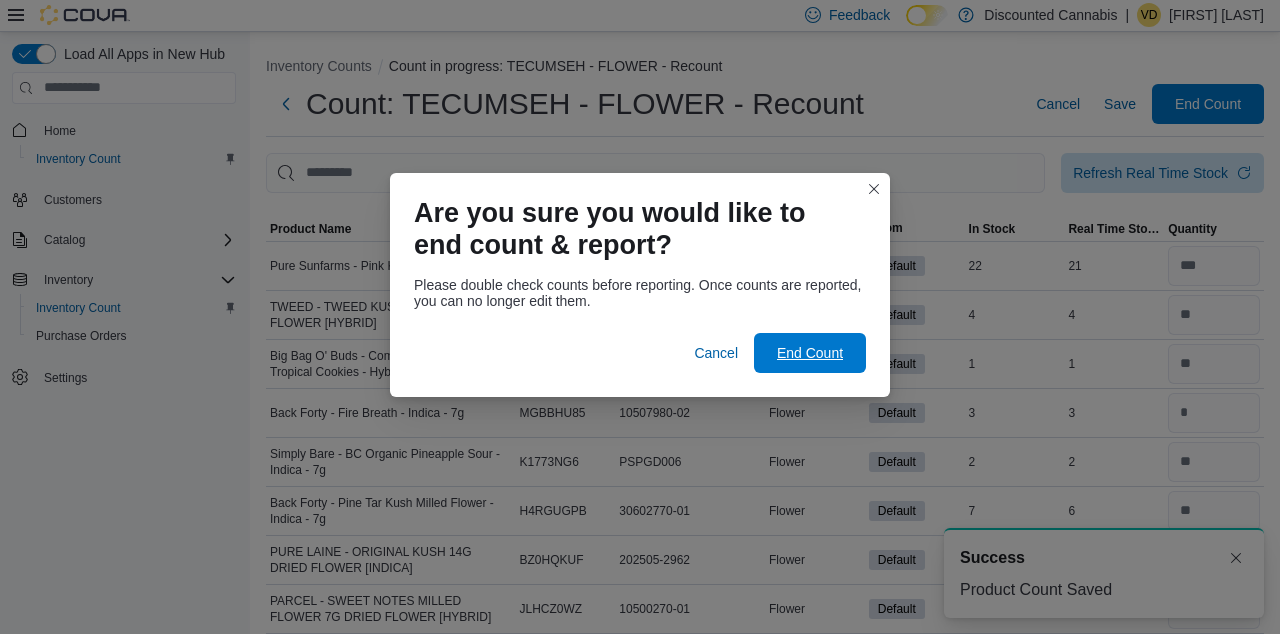 click on "End Count" at bounding box center (810, 353) 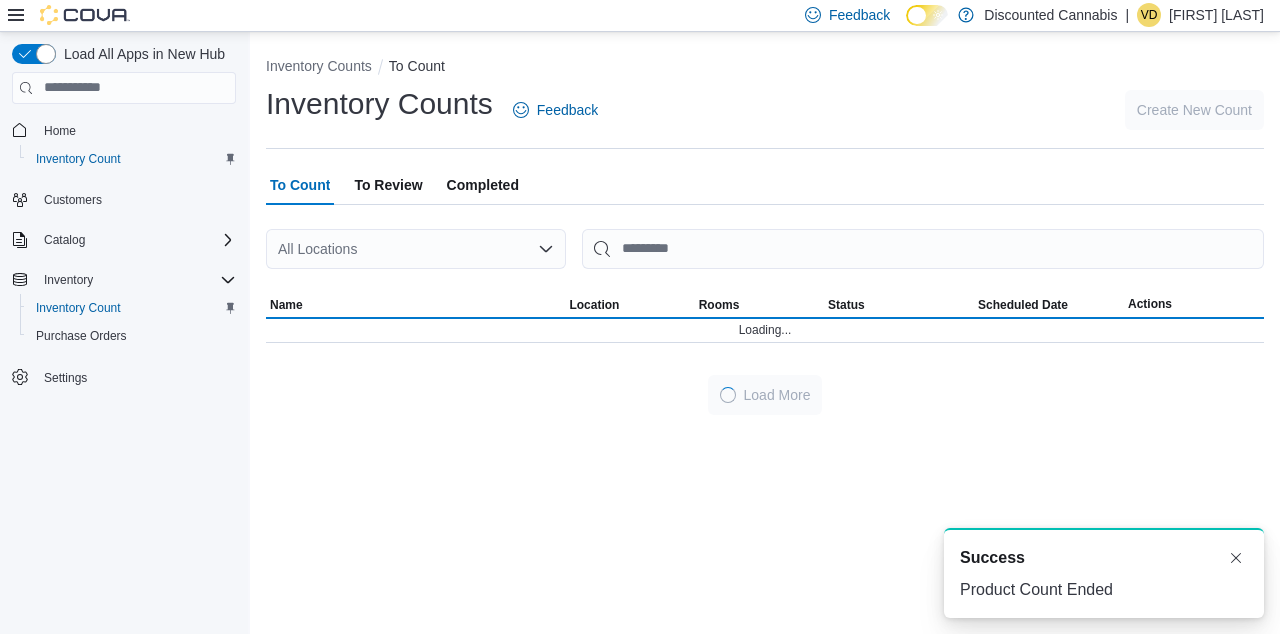 scroll, scrollTop: 0, scrollLeft: 0, axis: both 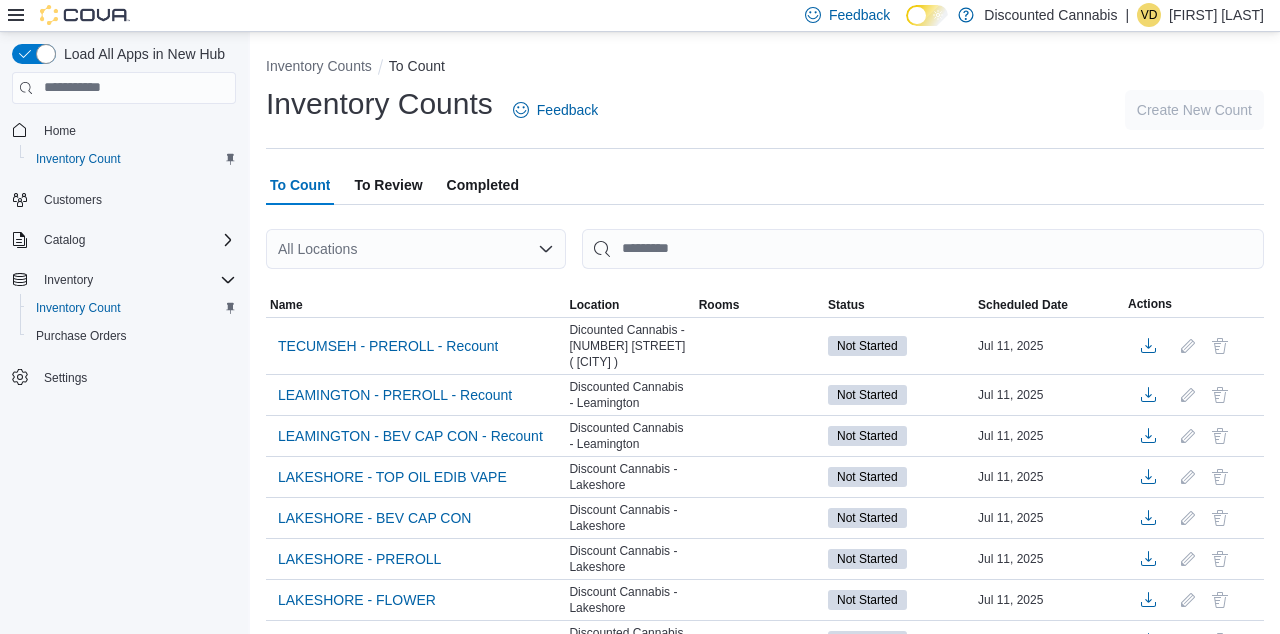 click on "All Locations" at bounding box center [416, 249] 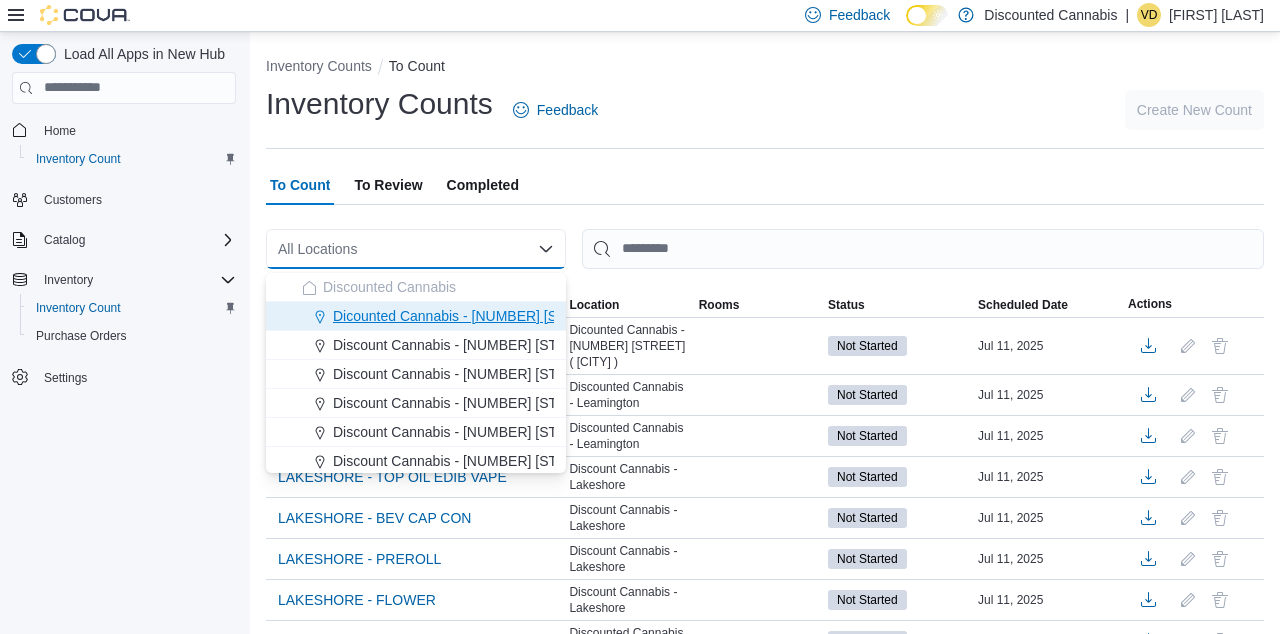 click on "Dicounted Cannabis - [NUMBER] [STREET] ( [CITY] )" at bounding box center [500, 316] 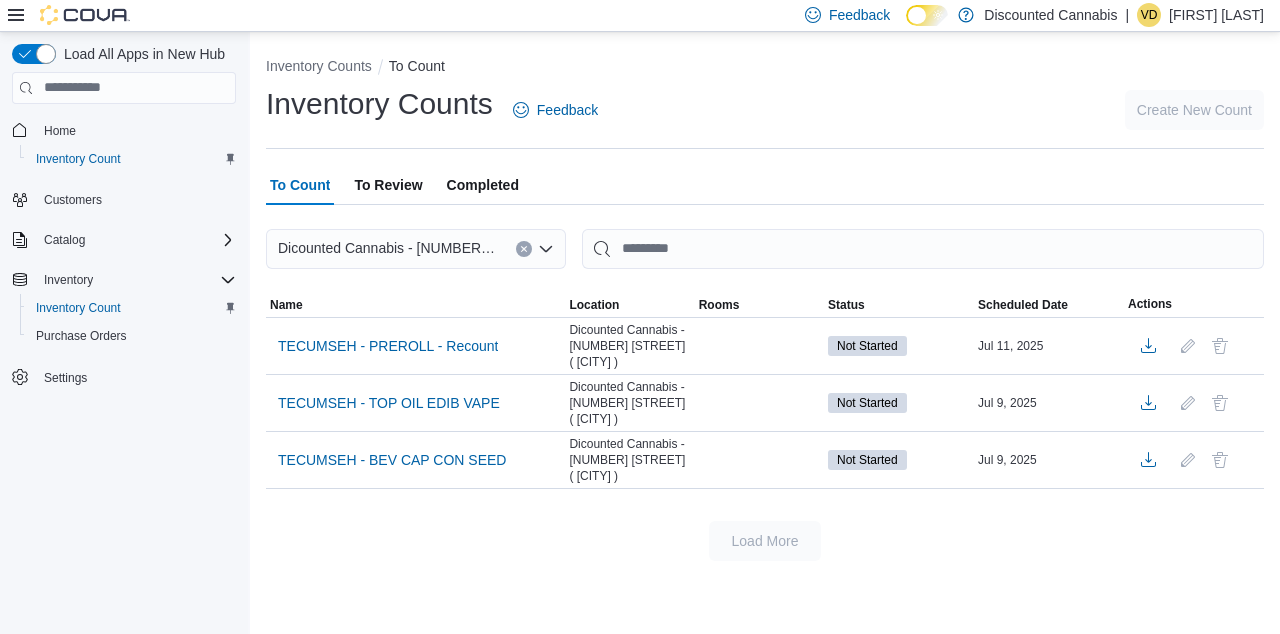 click on "Inventory Counts Feedback Create New Count" at bounding box center (765, 110) 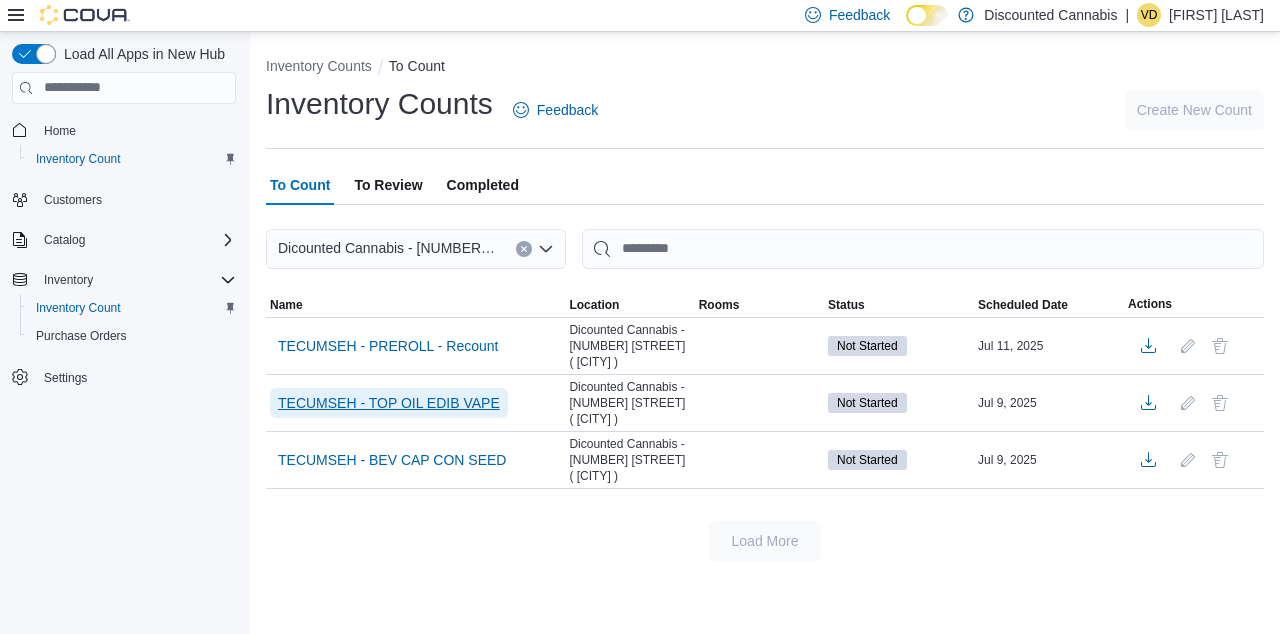 click on "TECUMSEH - TOP OIL EDIB VAPE" at bounding box center [389, 403] 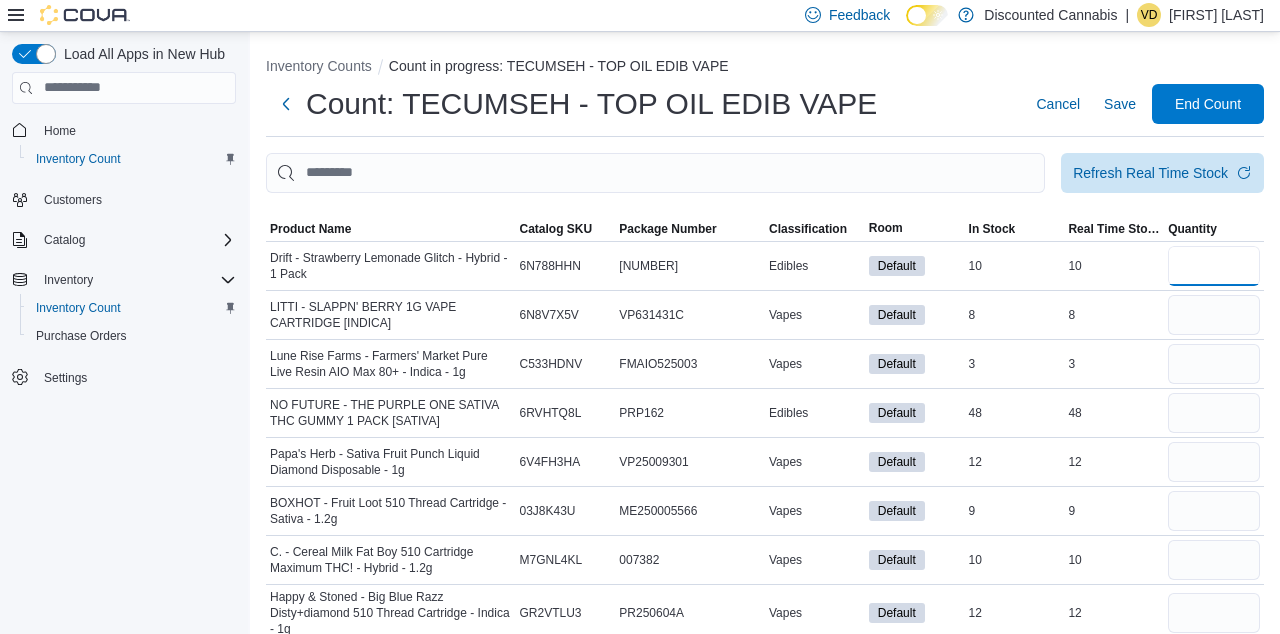 click at bounding box center (1214, 266) 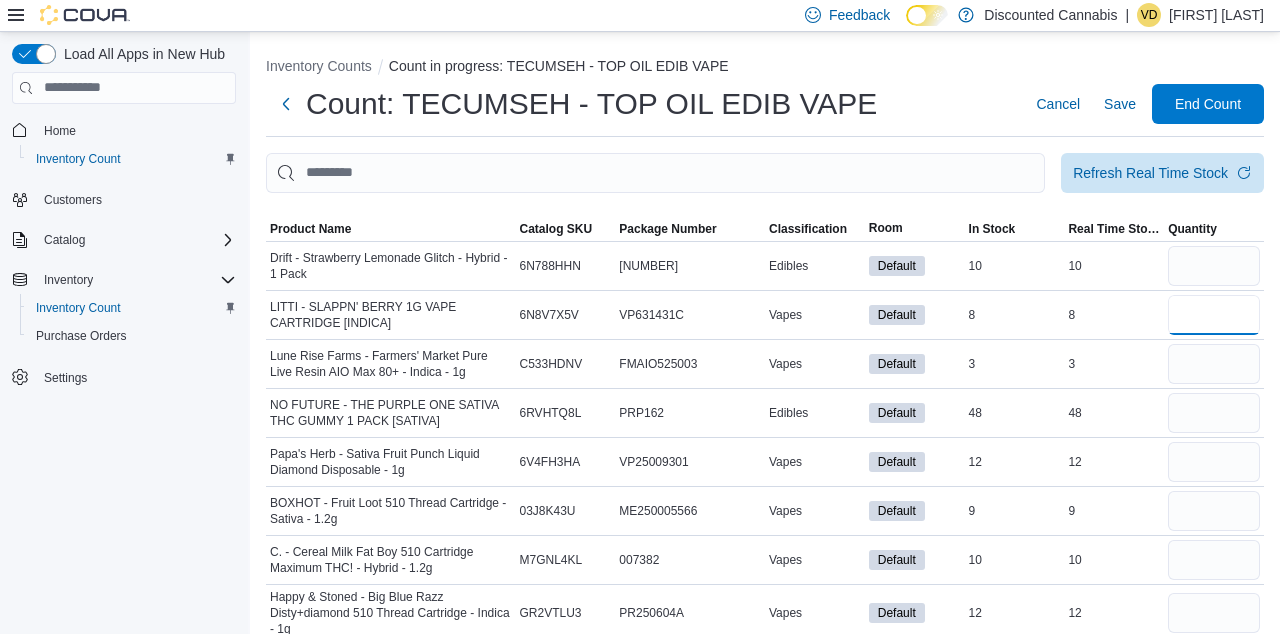 click at bounding box center [1214, 315] 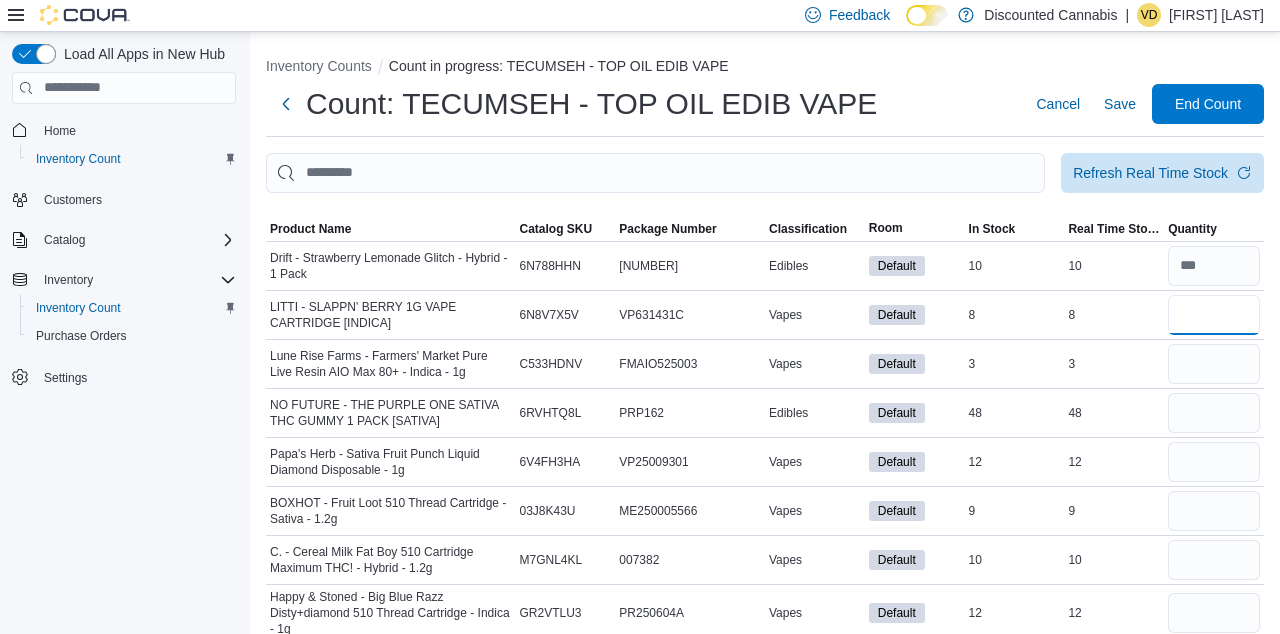 type on "*" 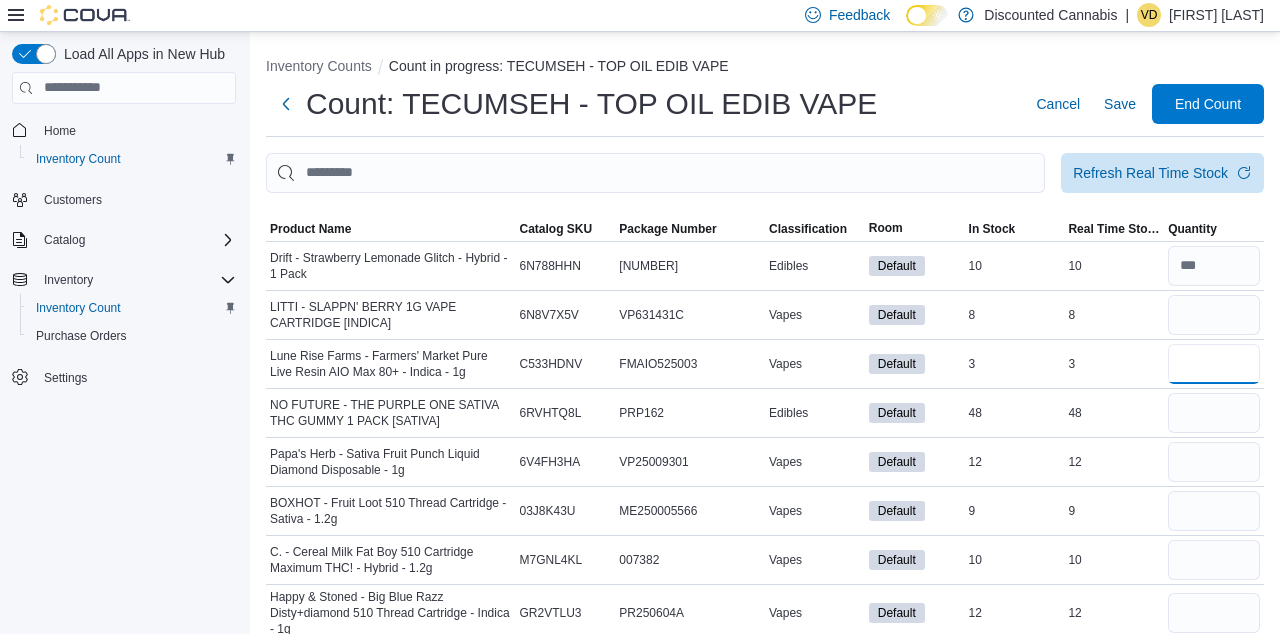 click at bounding box center [1214, 364] 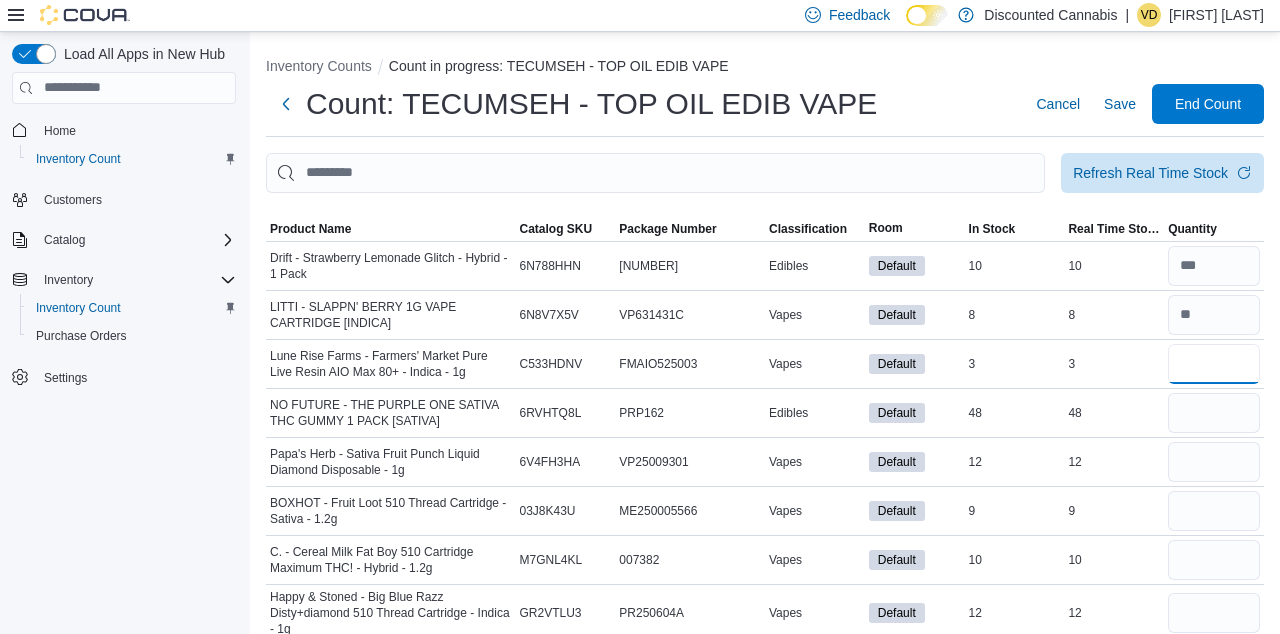 type 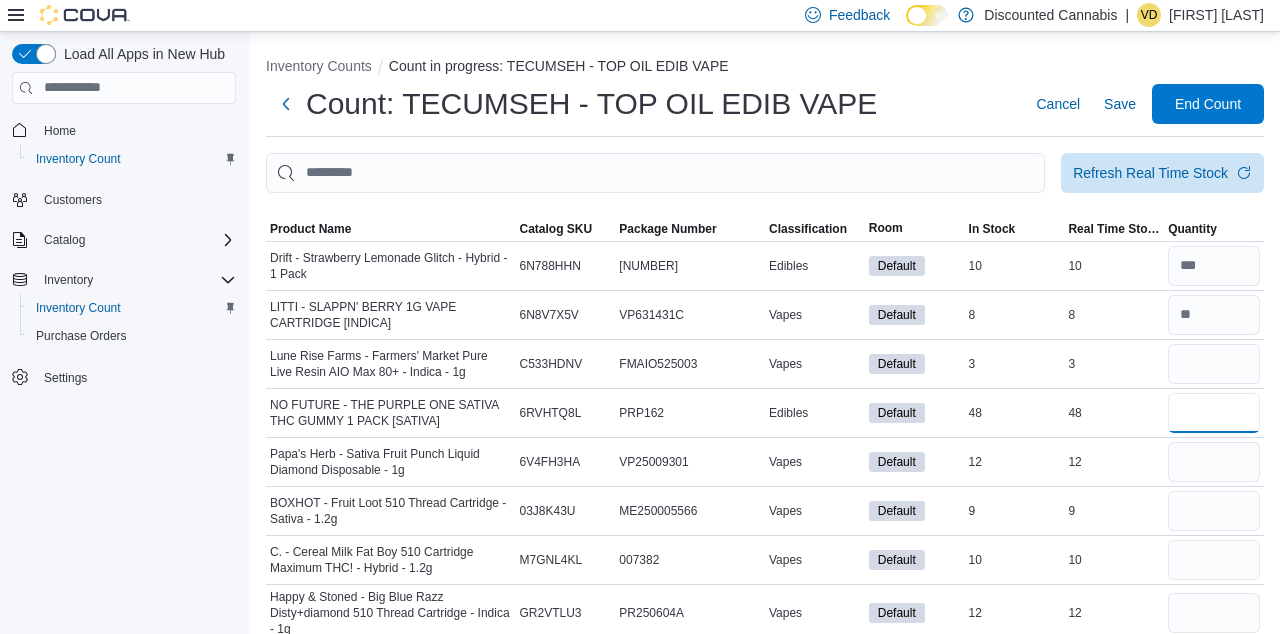 click at bounding box center [1214, 413] 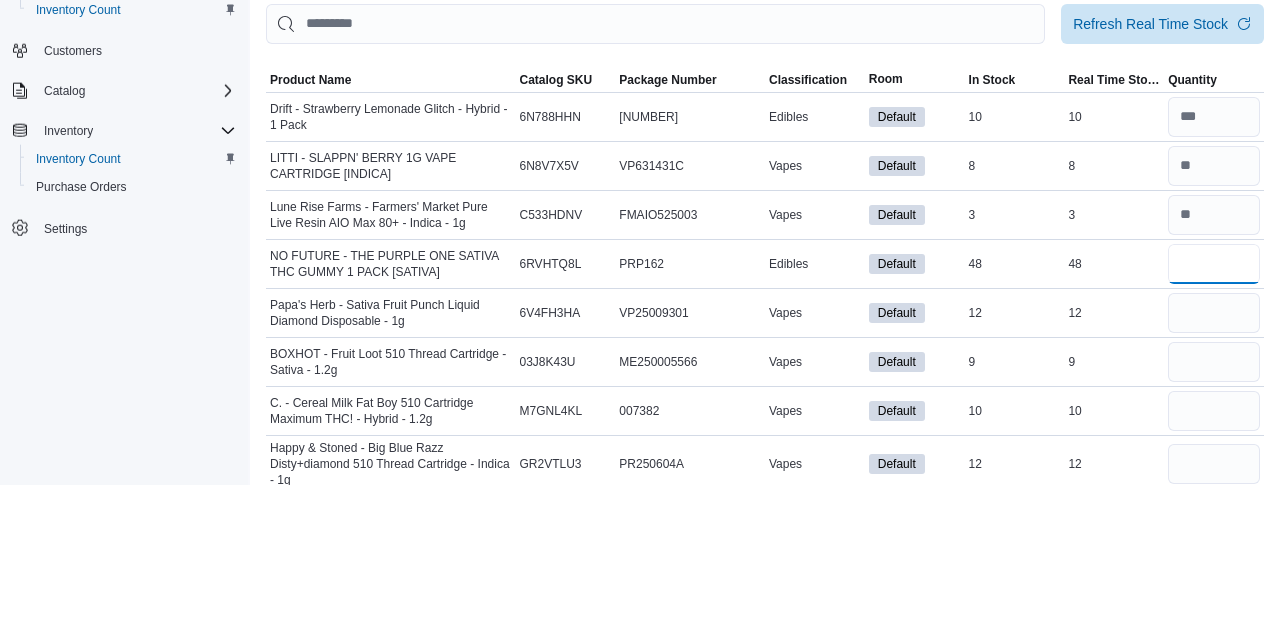 type on "*" 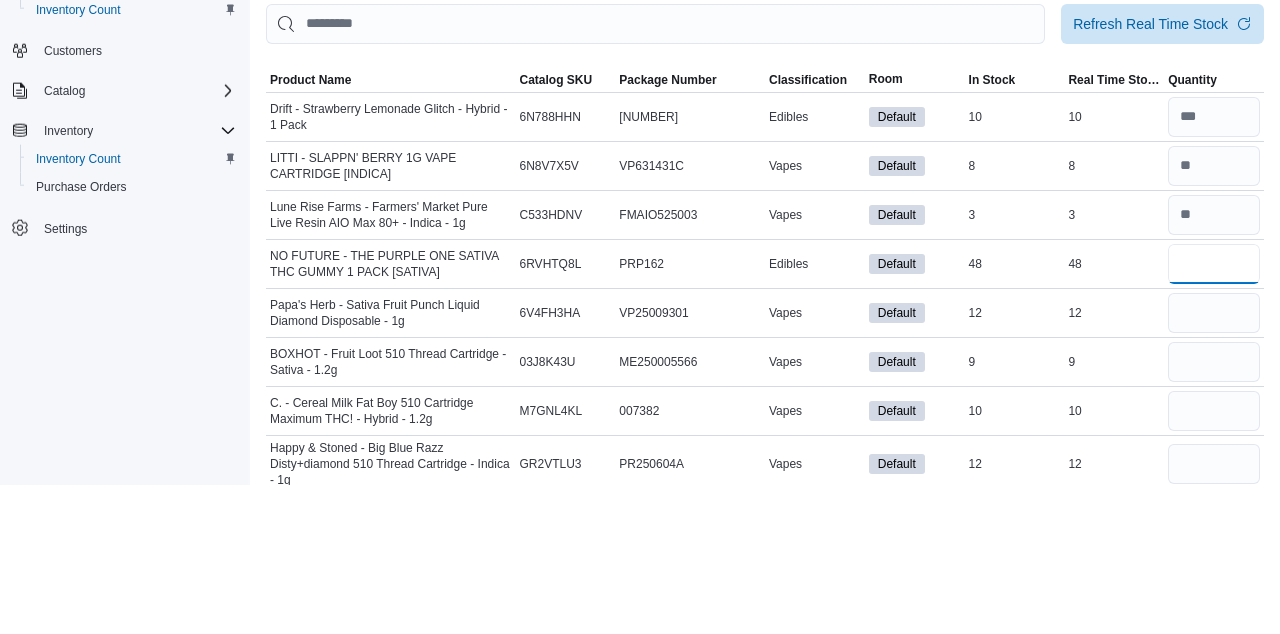 type on "**" 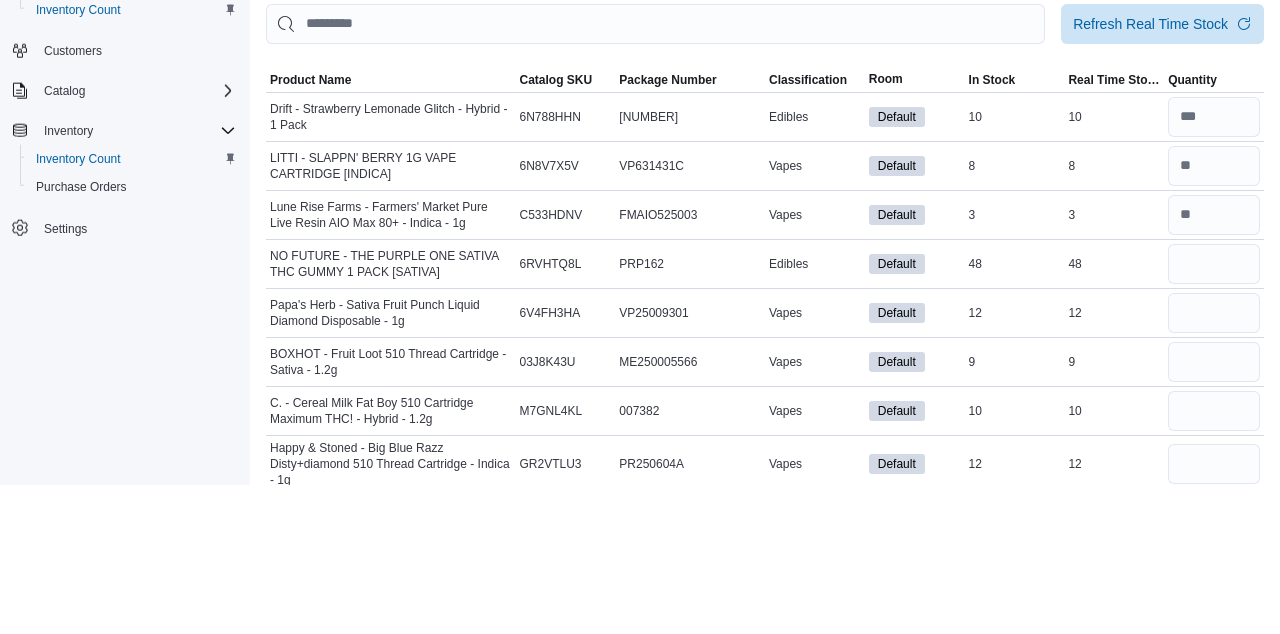 click on "**" at bounding box center [1214, 413] 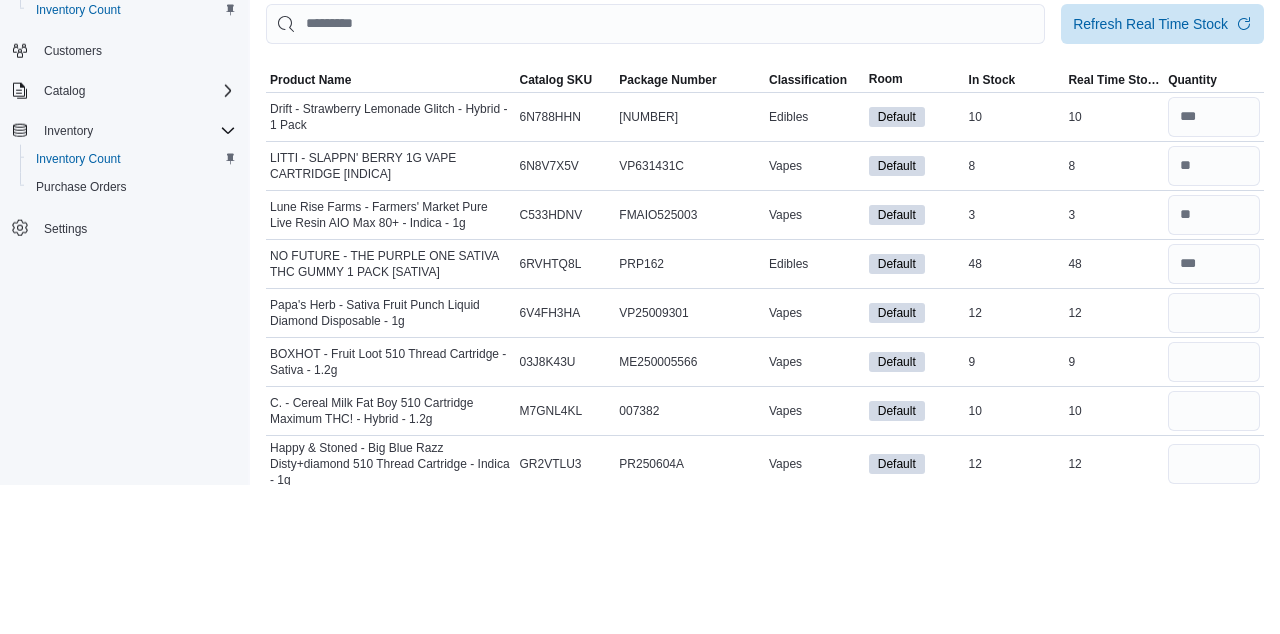 type 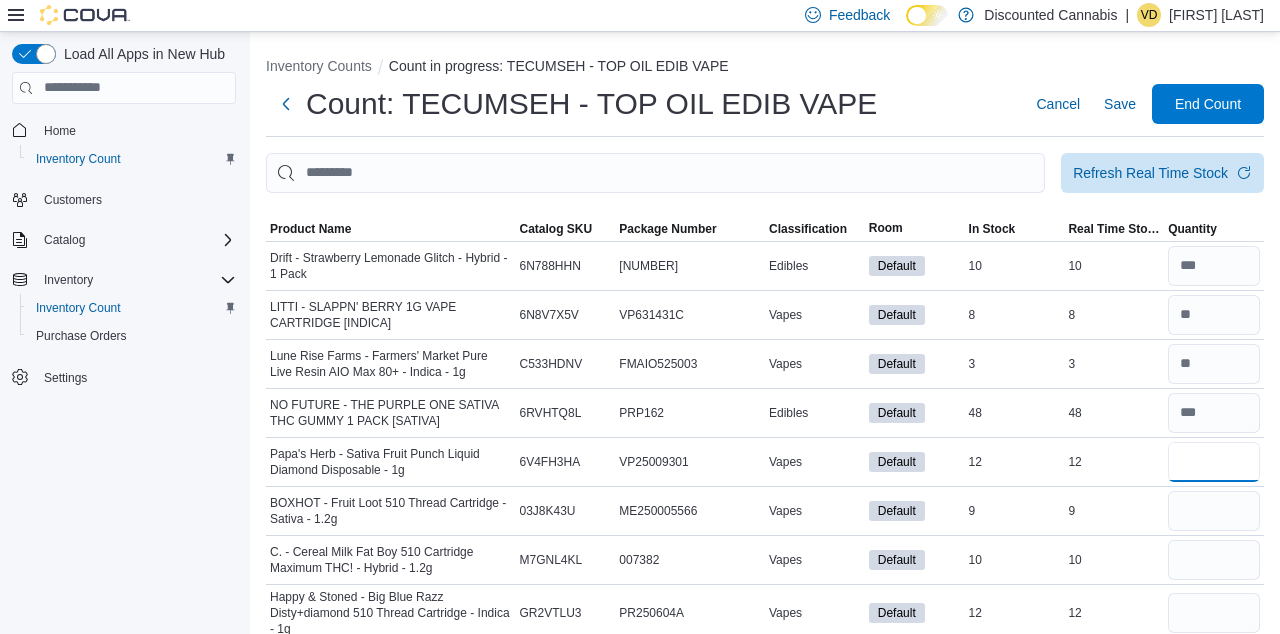 click at bounding box center (1214, 462) 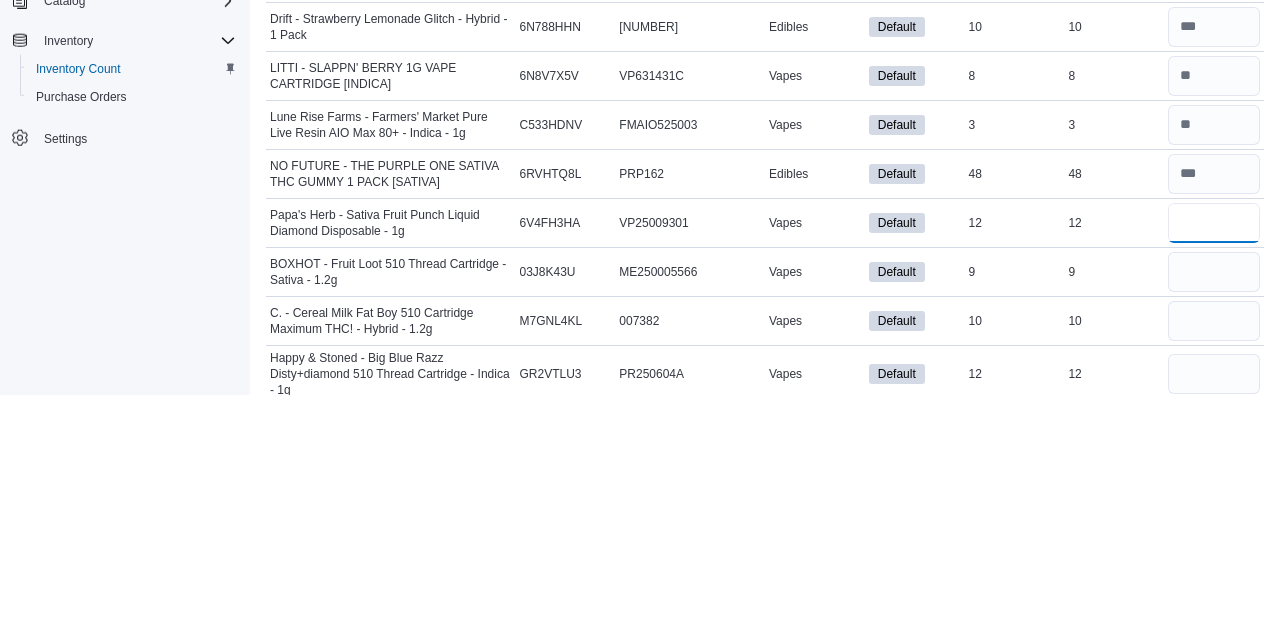 type on "**" 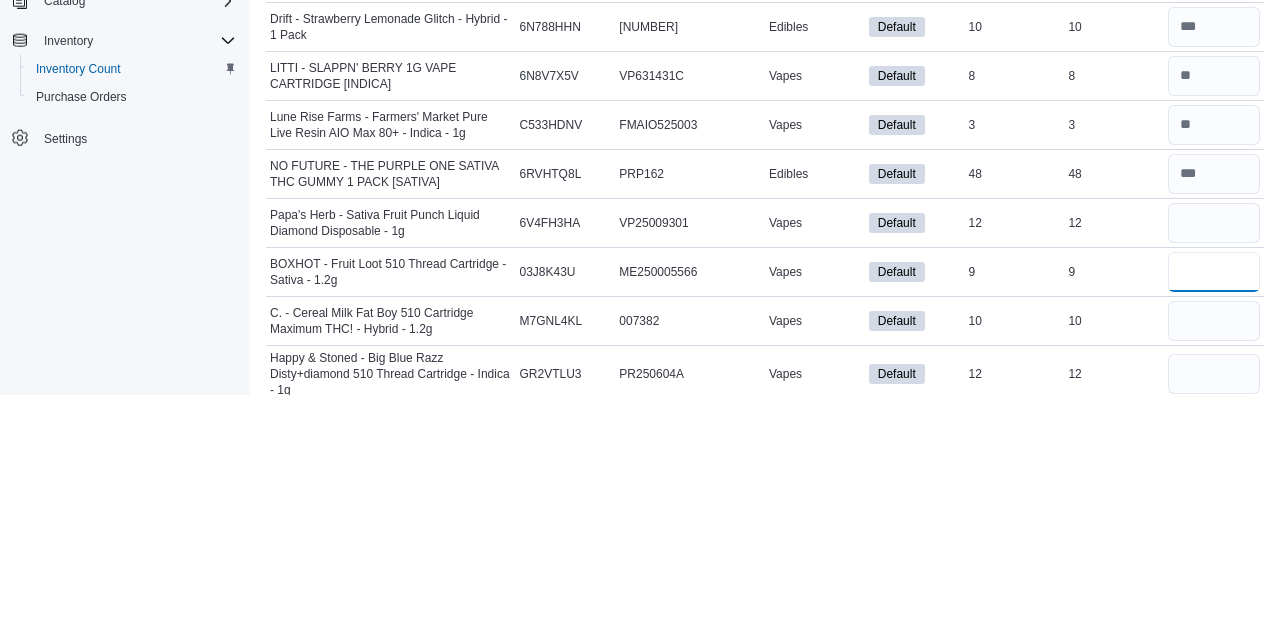 click at bounding box center [1214, 511] 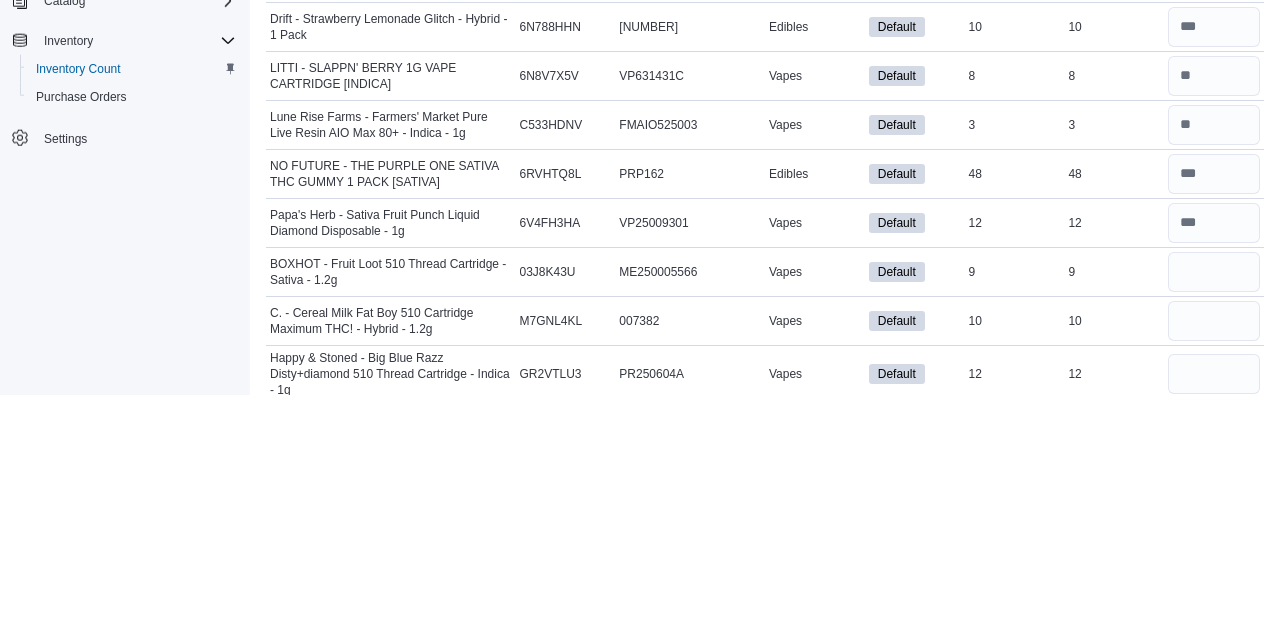 click at bounding box center [1214, 560] 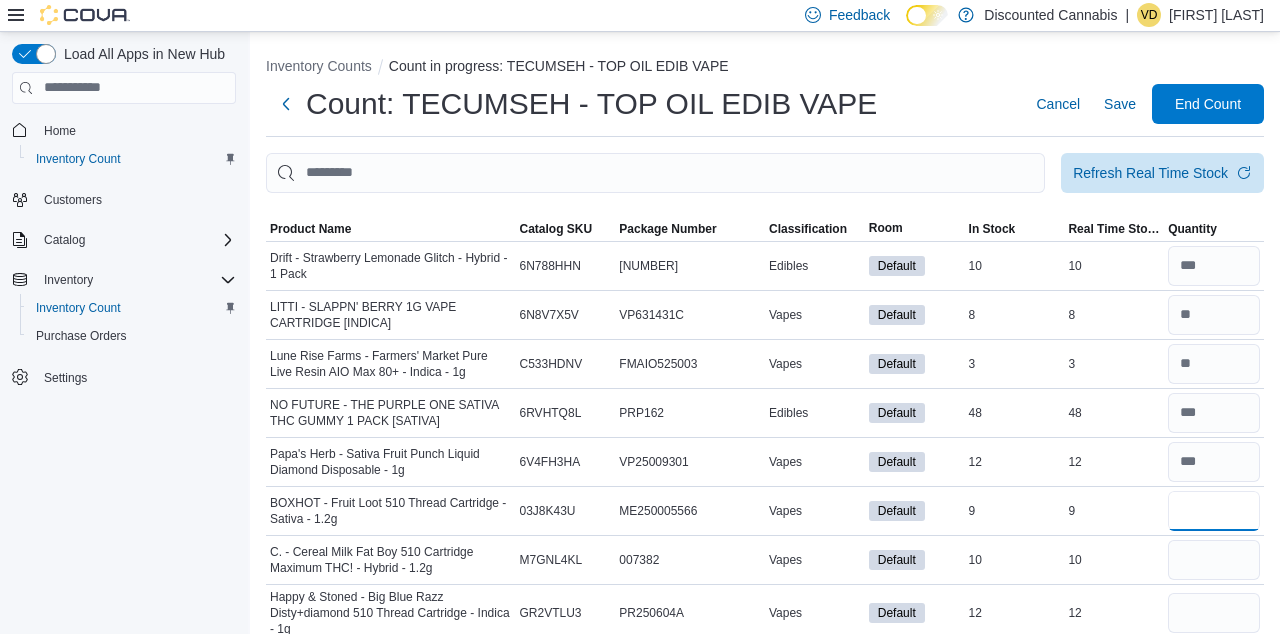 click at bounding box center [1214, 511] 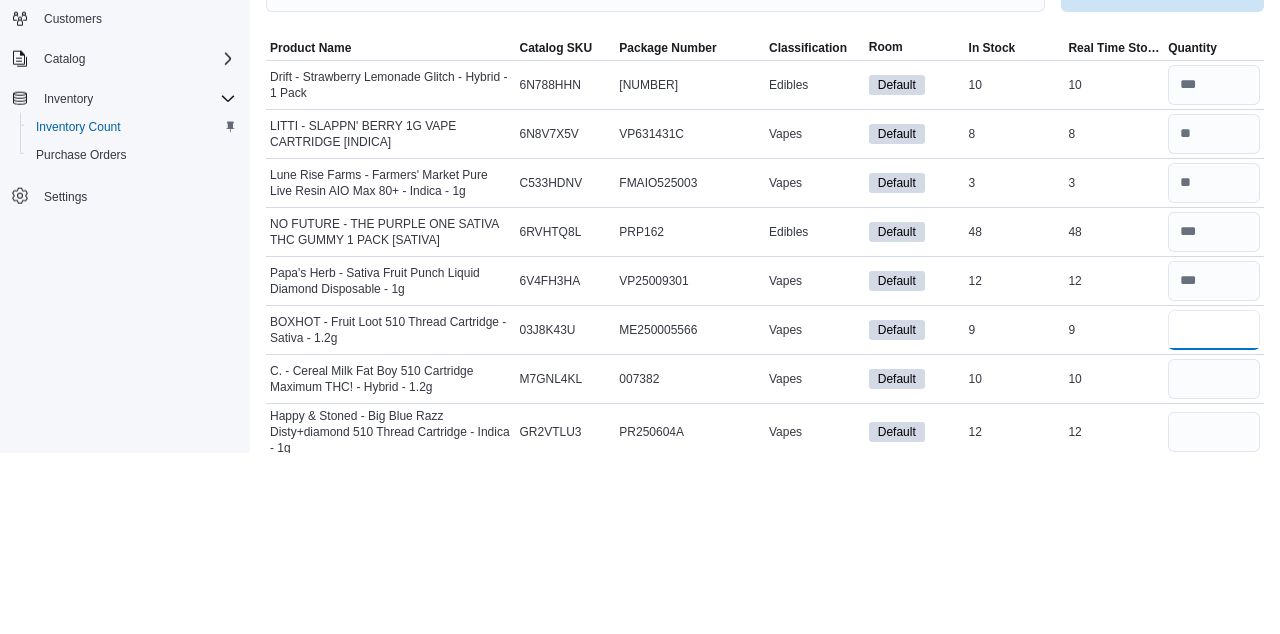 scroll, scrollTop: 10, scrollLeft: 0, axis: vertical 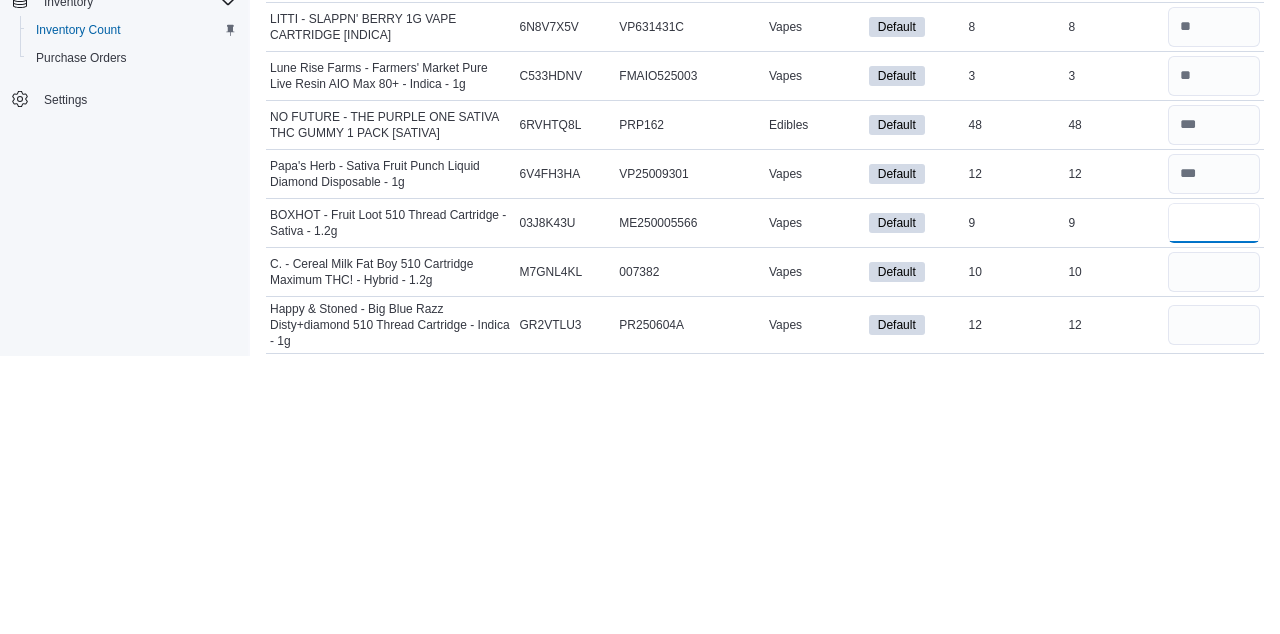 type on "*" 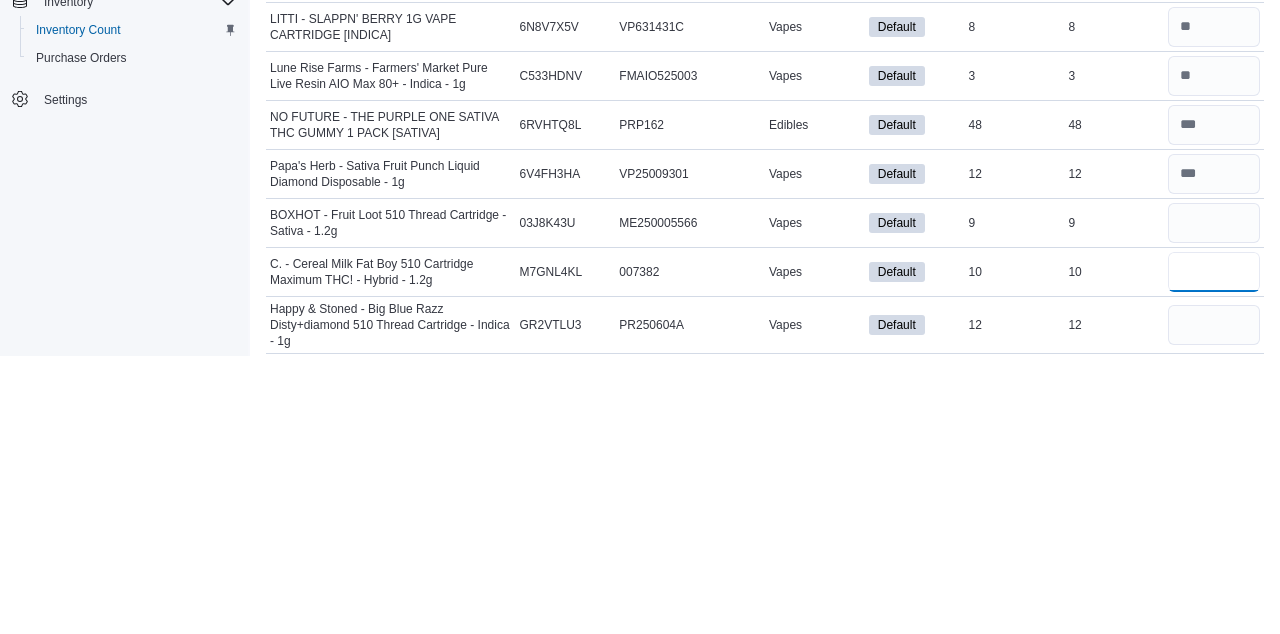 click at bounding box center (1214, 550) 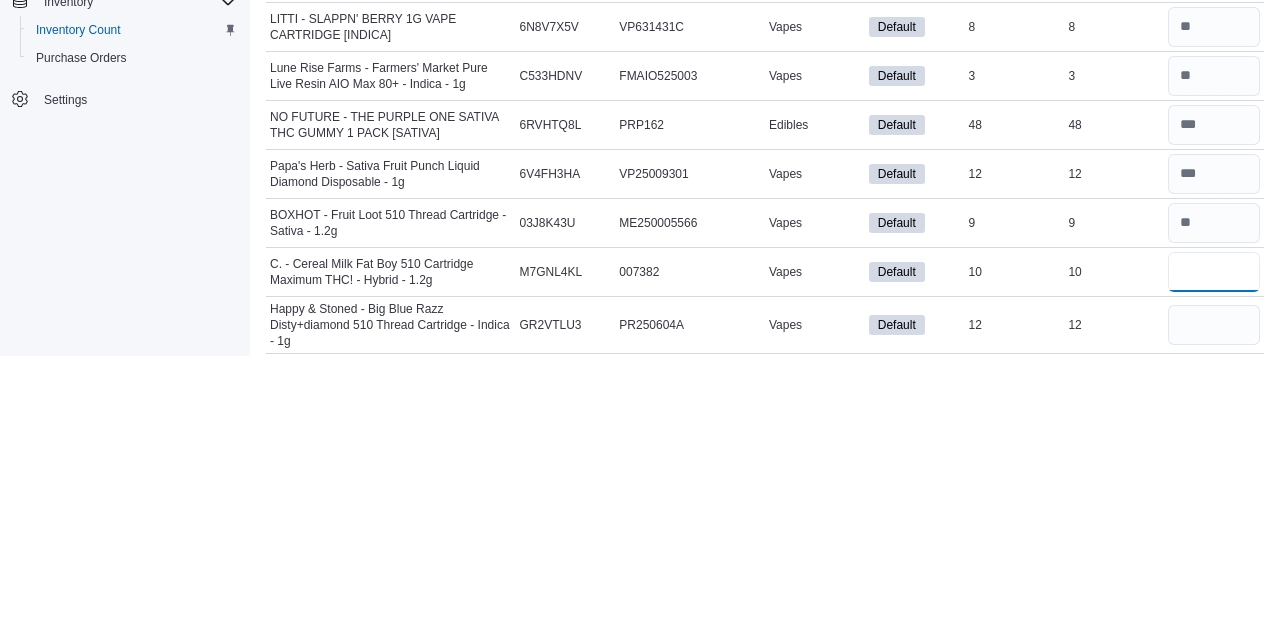 type 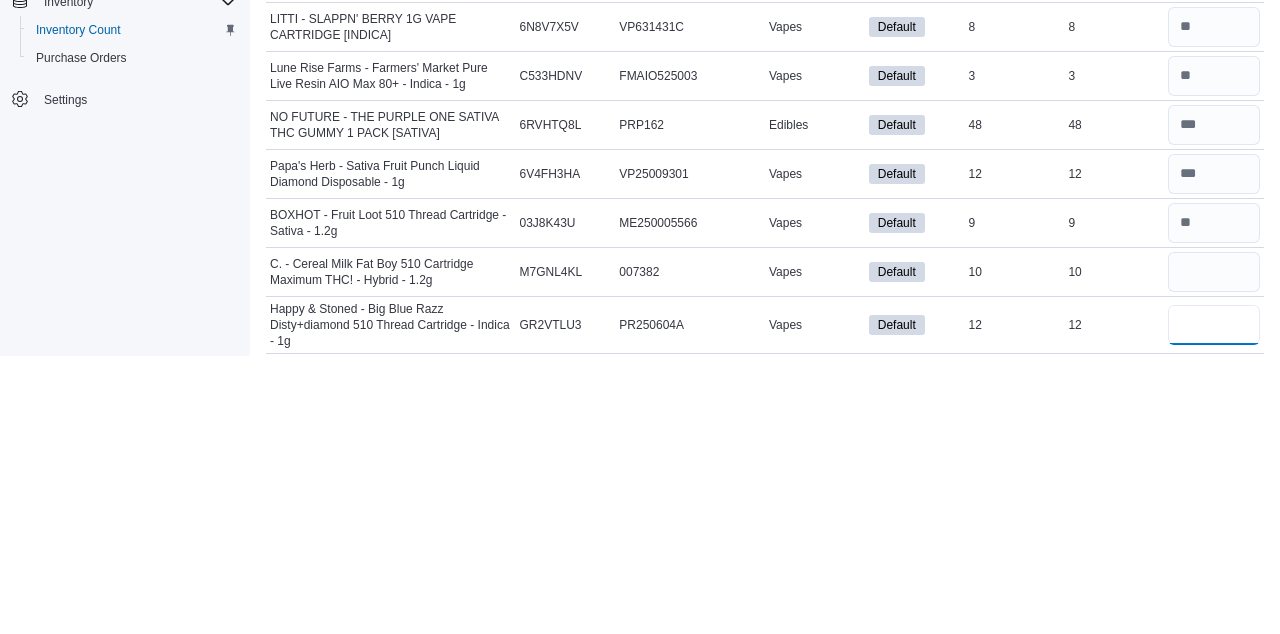 click at bounding box center (1214, 603) 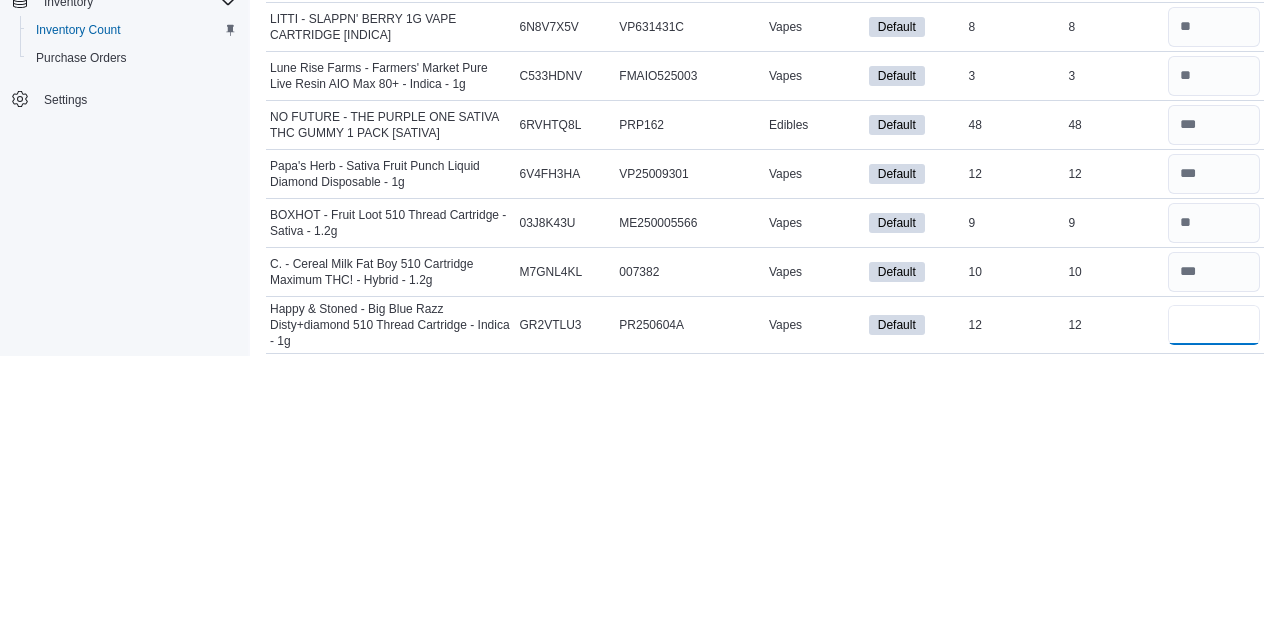 type 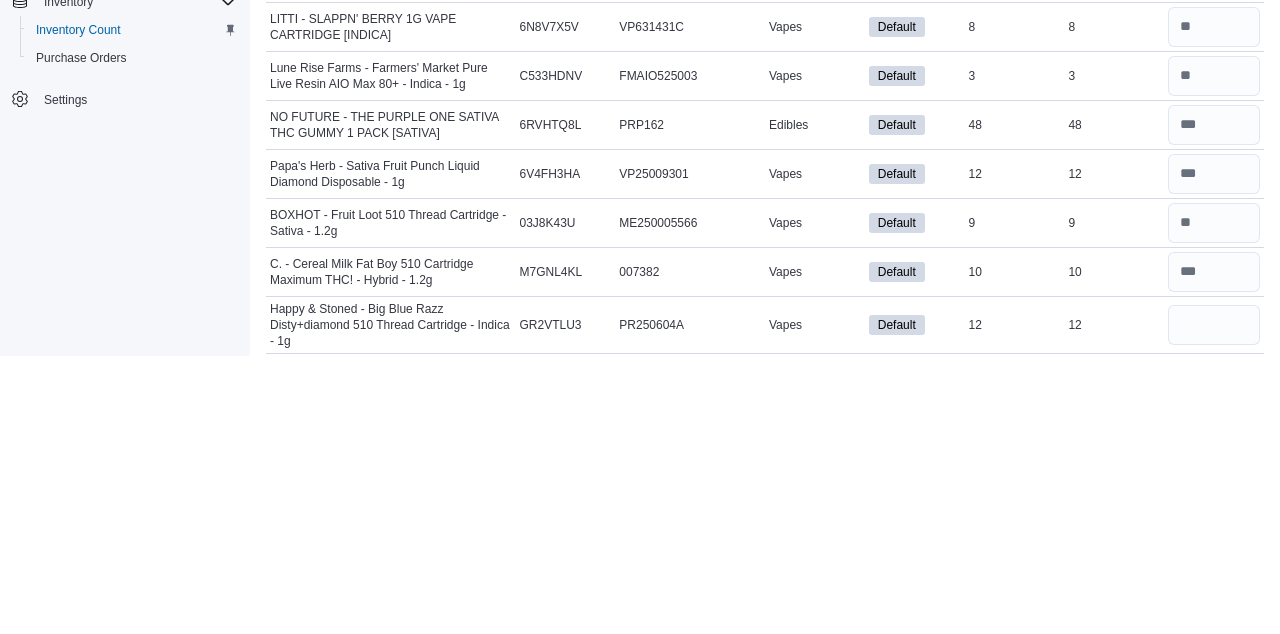 click on "Load All Apps in New Hub Home   Inventory Count   Customers   Catalog   Inventory   Inventory Count   Purchase Orders   Settings" at bounding box center [124, 336] 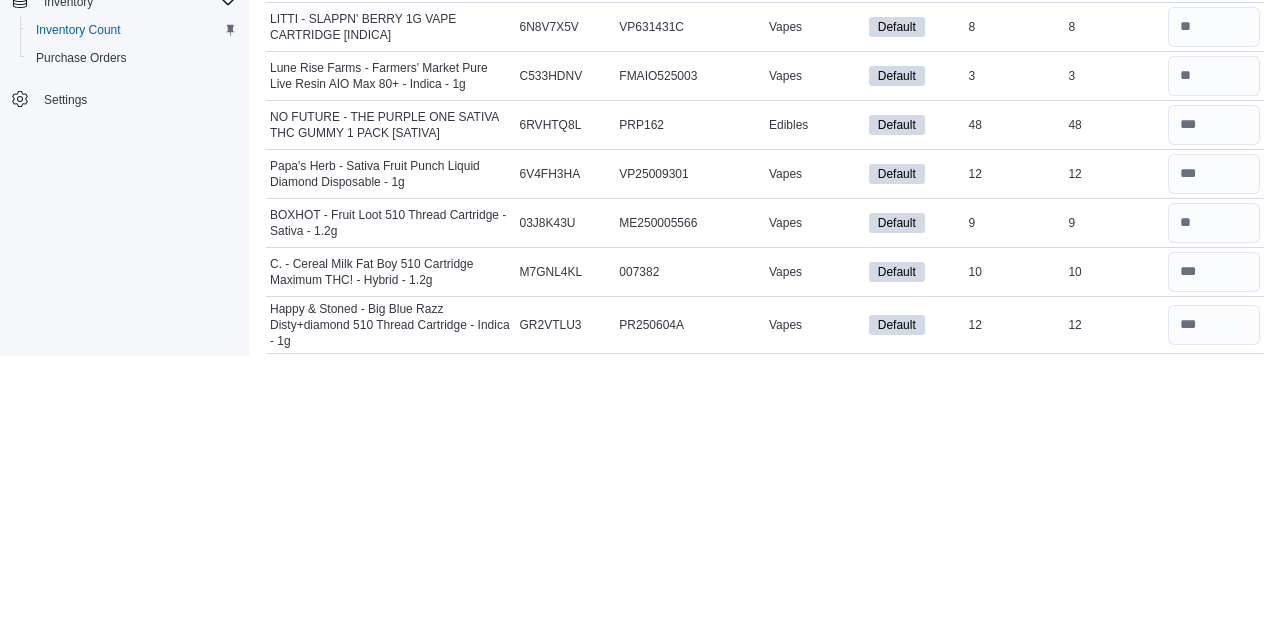 type 